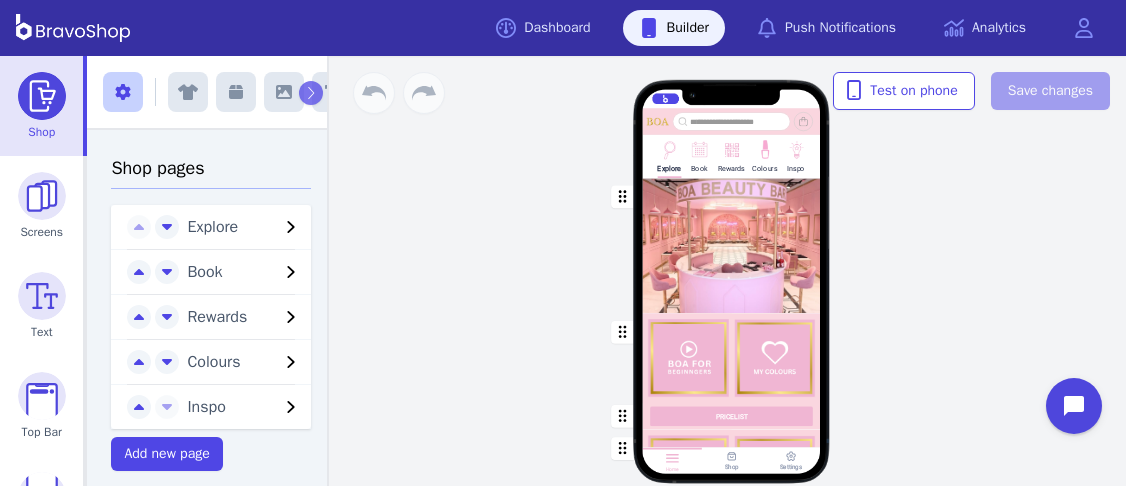 scroll, scrollTop: 0, scrollLeft: 0, axis: both 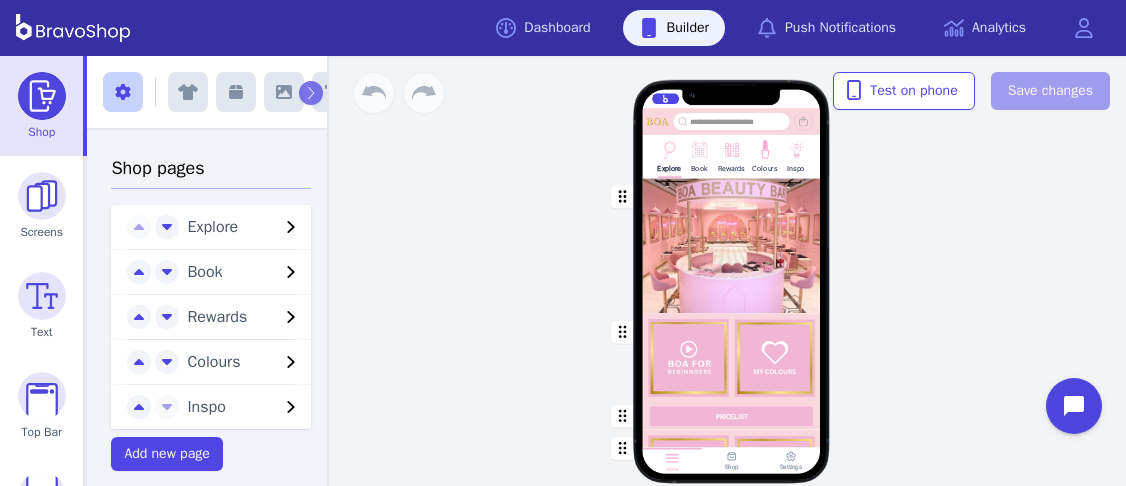 click at bounding box center [668, 148] 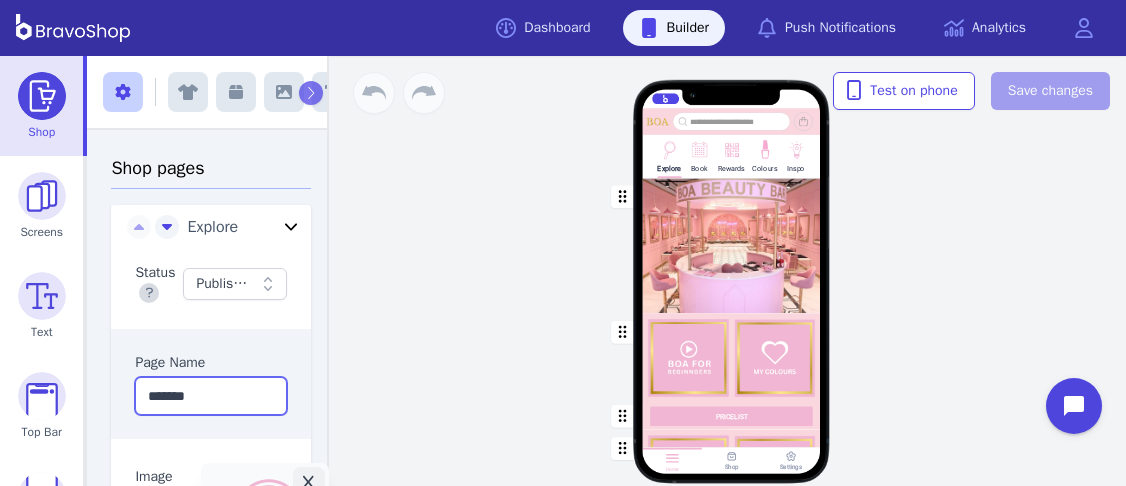 click on "*******" at bounding box center (211, 396) 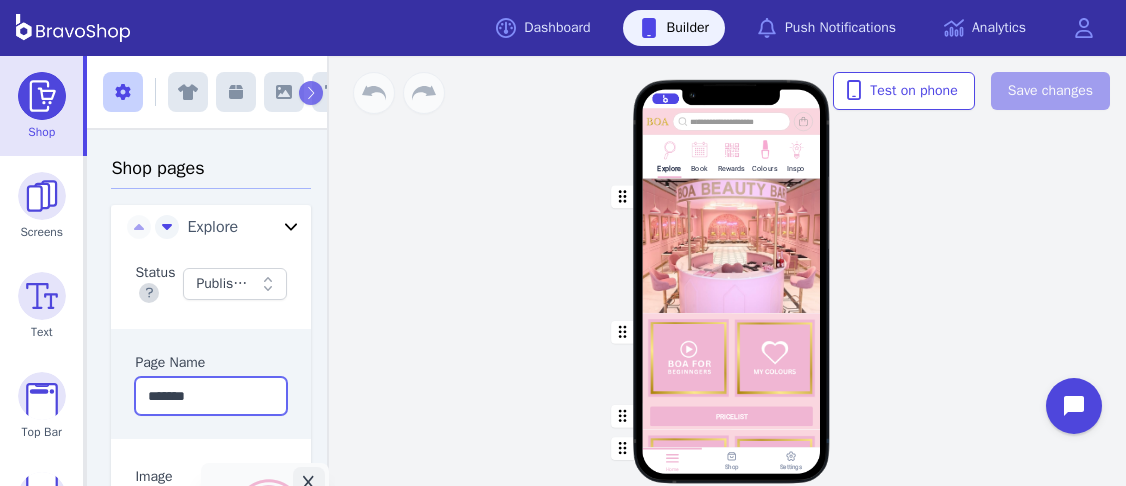 drag, startPoint x: 211, startPoint y: 389, endPoint x: 145, endPoint y: 380, distance: 66.61081 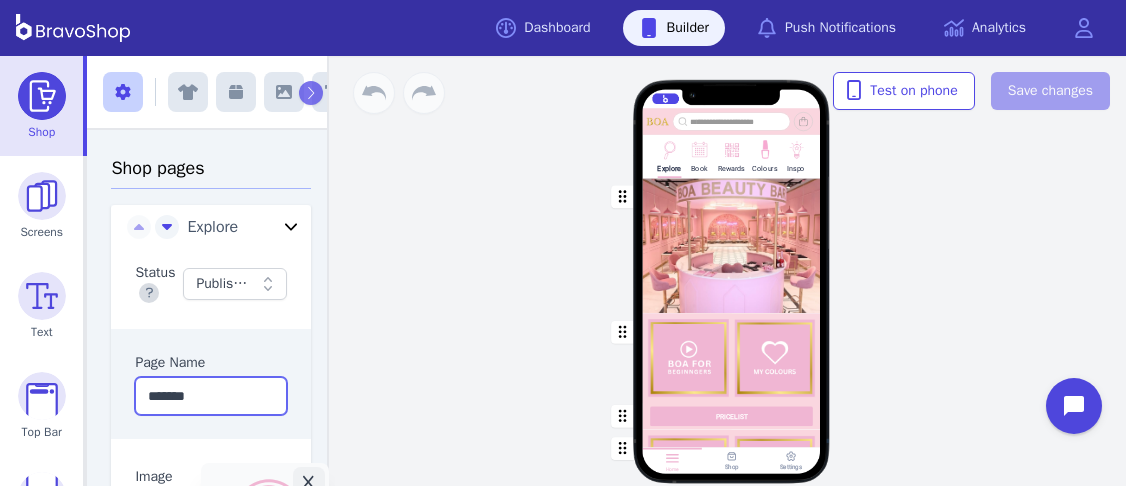 click on "*******" at bounding box center [211, 396] 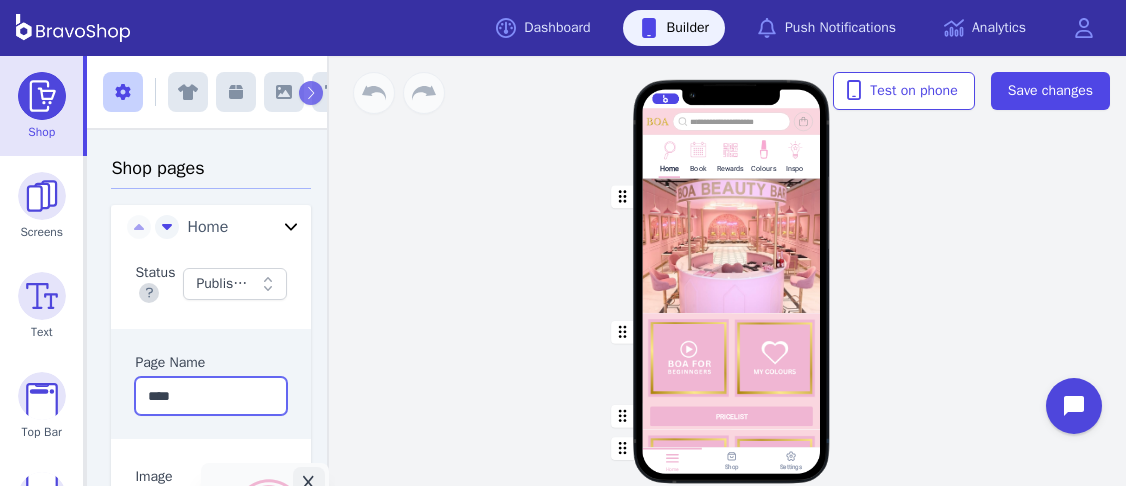 type on "****" 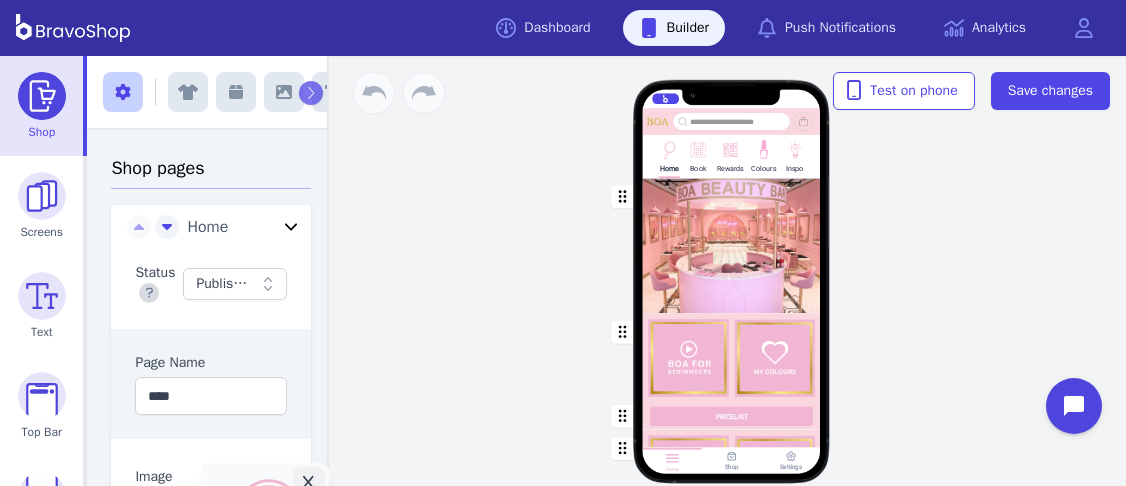 click on "Page Name ****" at bounding box center (211, 384) 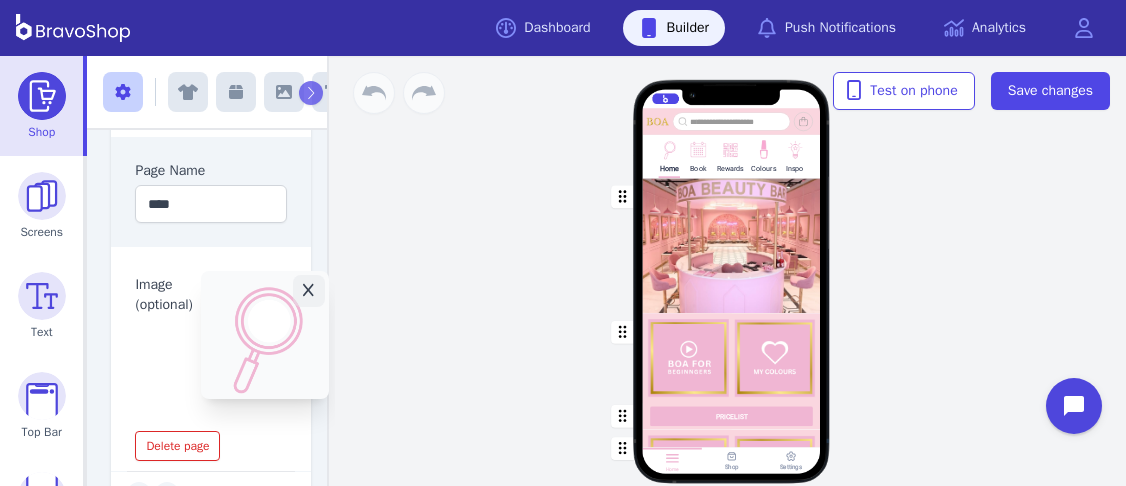 scroll, scrollTop: 196, scrollLeft: 4, axis: both 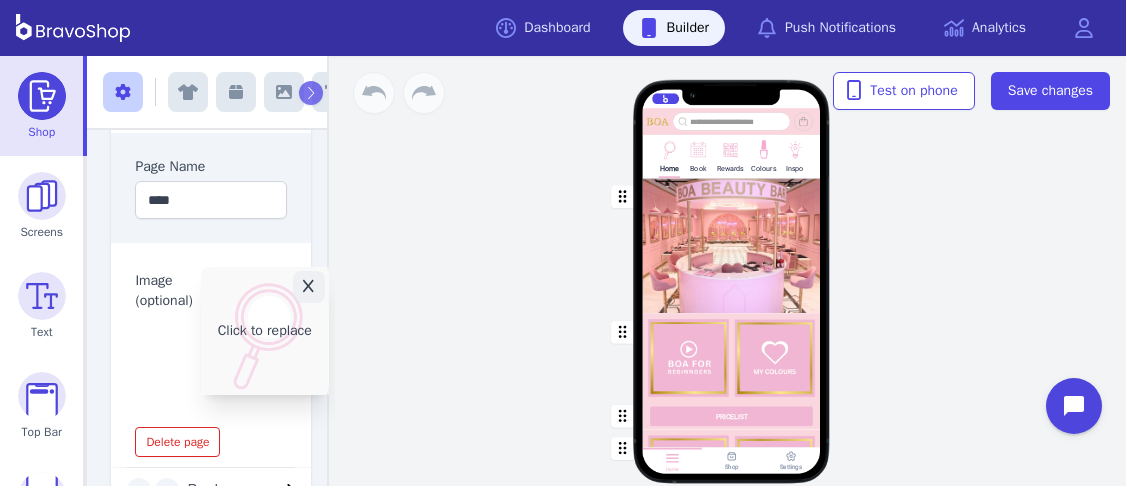 click on "Click to replace" at bounding box center [265, 331] 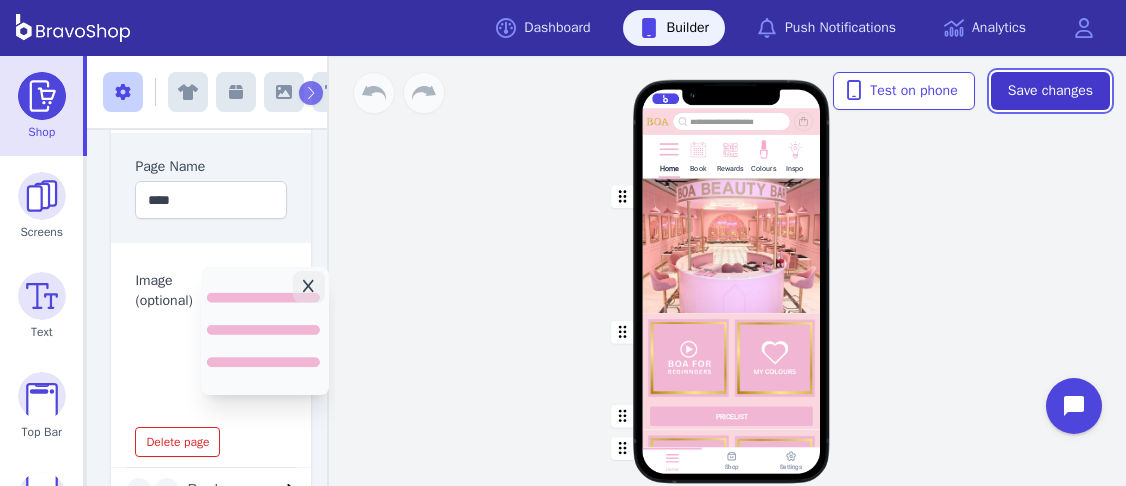 click on "Save changes" at bounding box center (1050, 91) 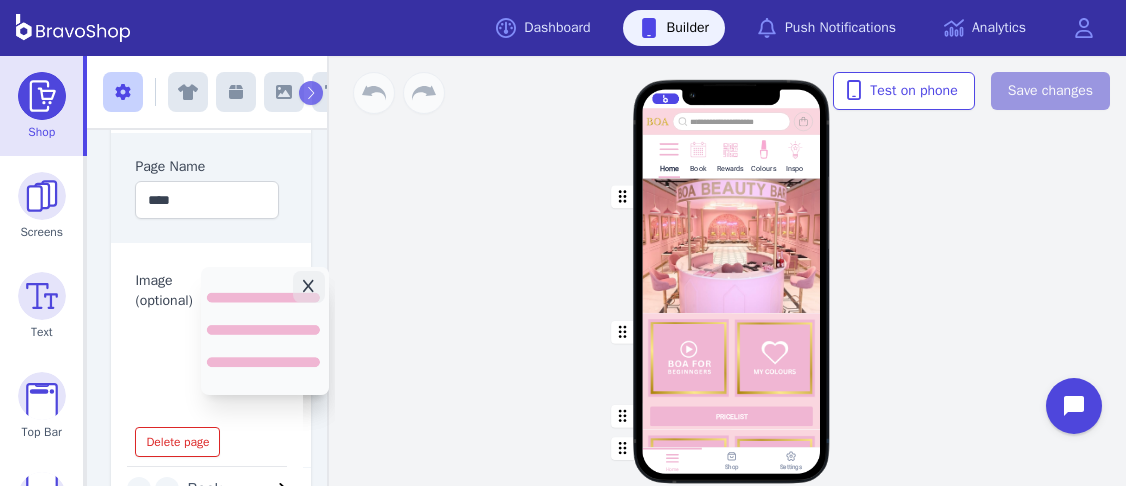 scroll, scrollTop: 196, scrollLeft: 2, axis: both 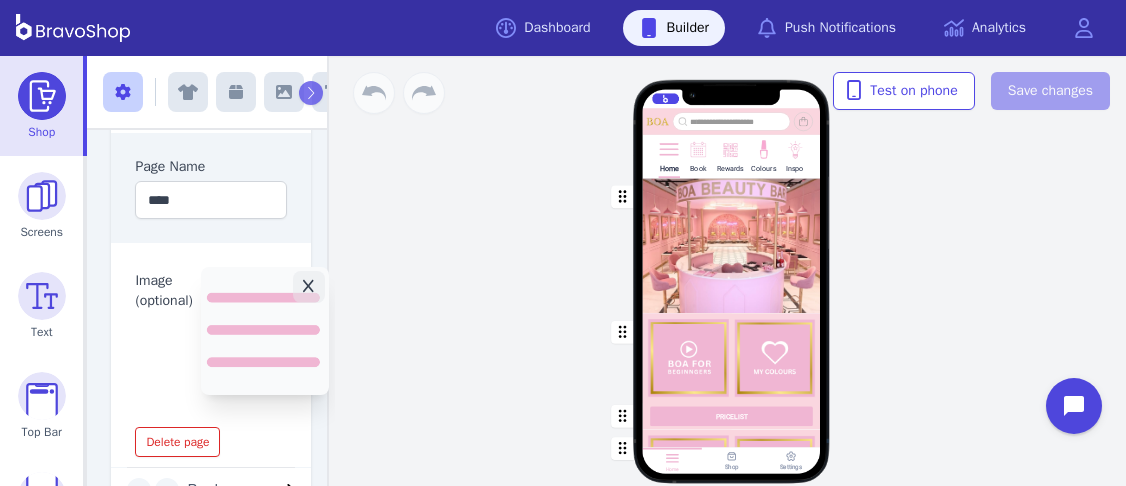 click at bounding box center (732, 358) 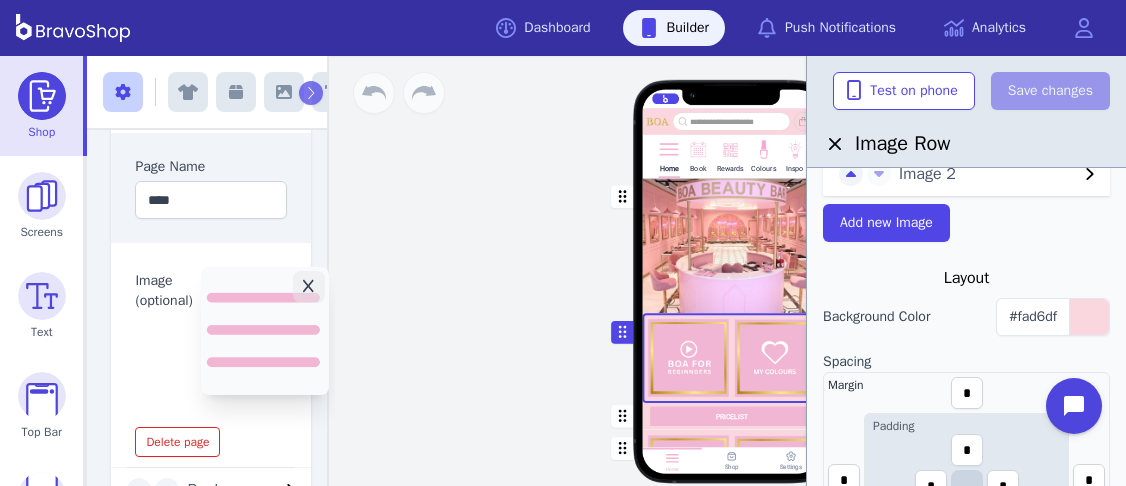 scroll, scrollTop: 31, scrollLeft: 0, axis: vertical 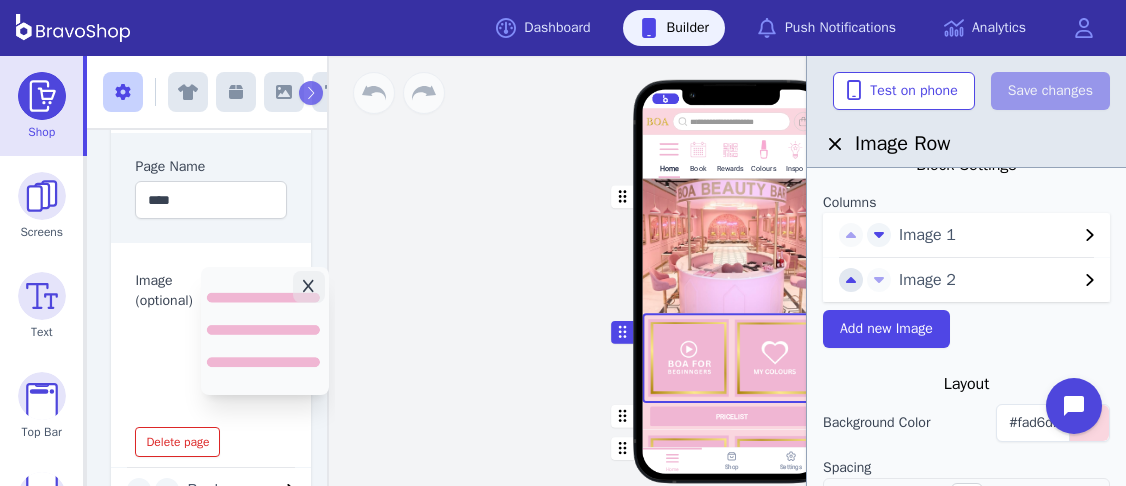 click 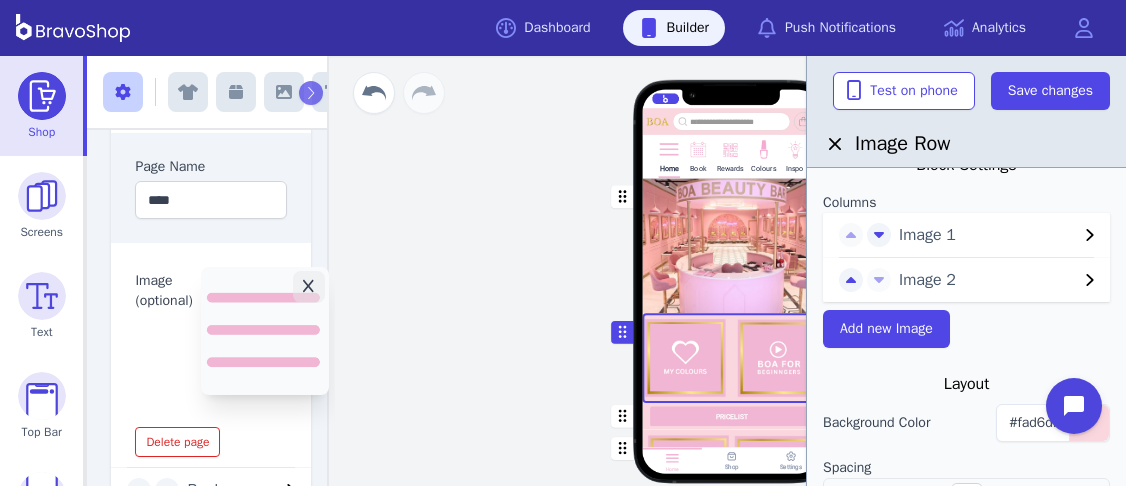 click at bounding box center (966, 364) 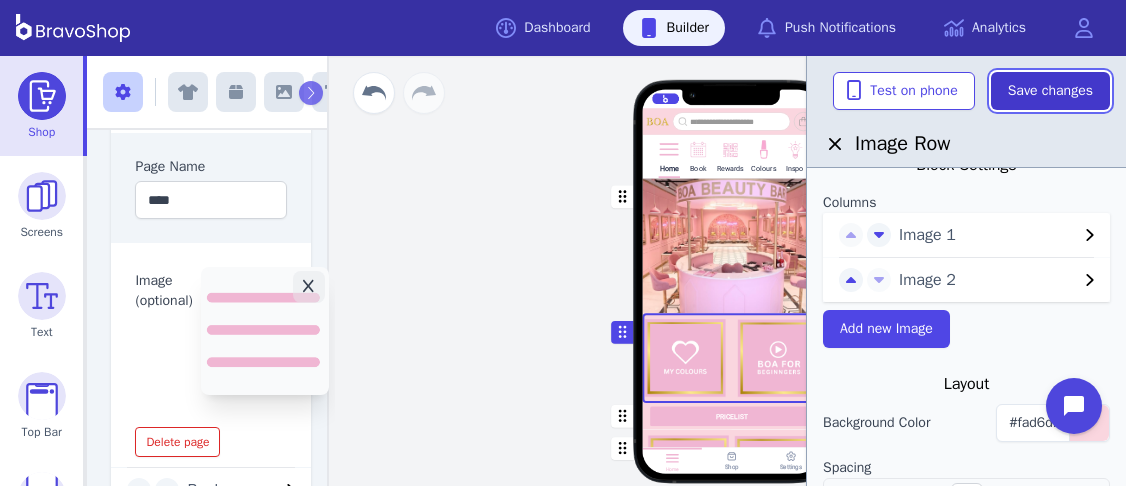 click on "Save changes" at bounding box center [1050, 91] 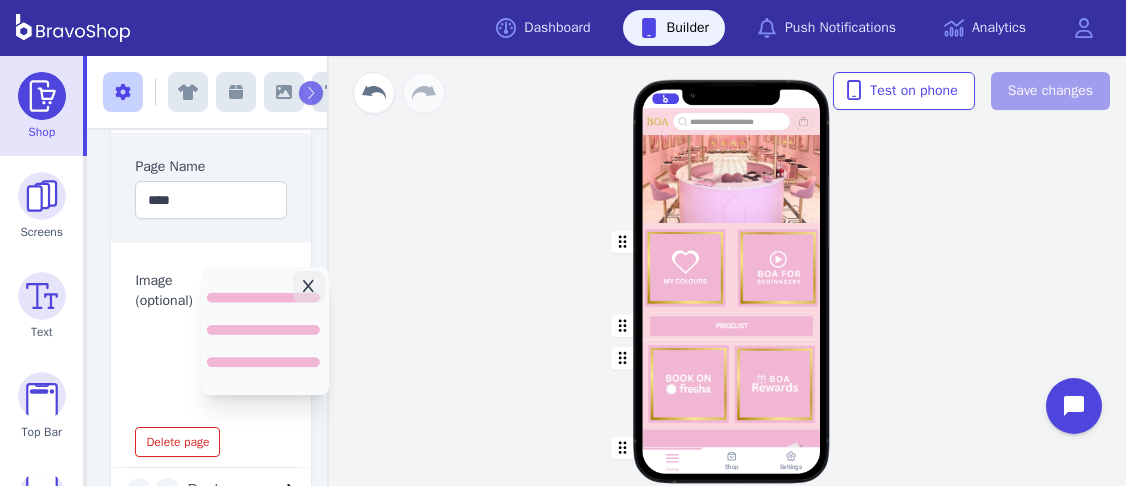 scroll, scrollTop: 380, scrollLeft: 0, axis: vertical 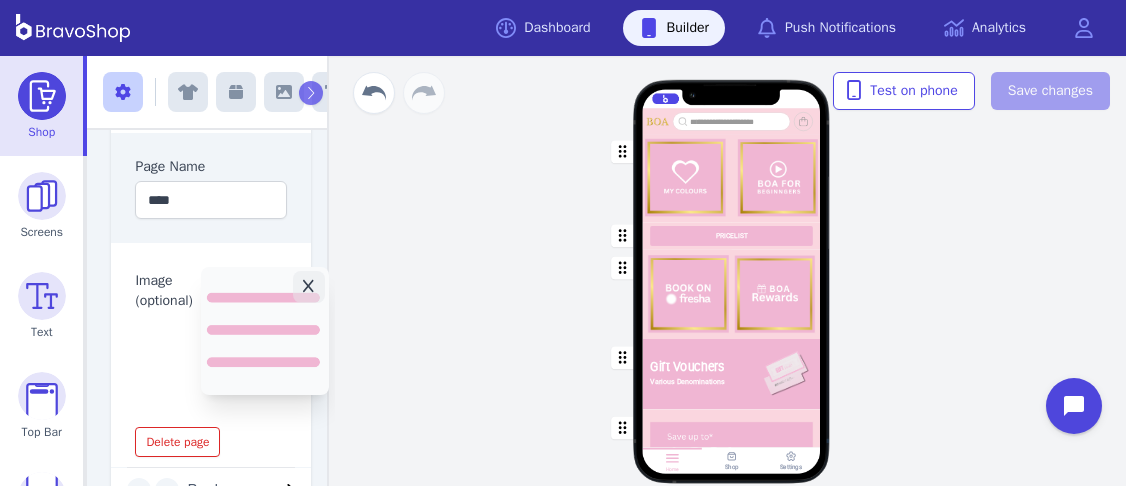 click at bounding box center (732, 178) 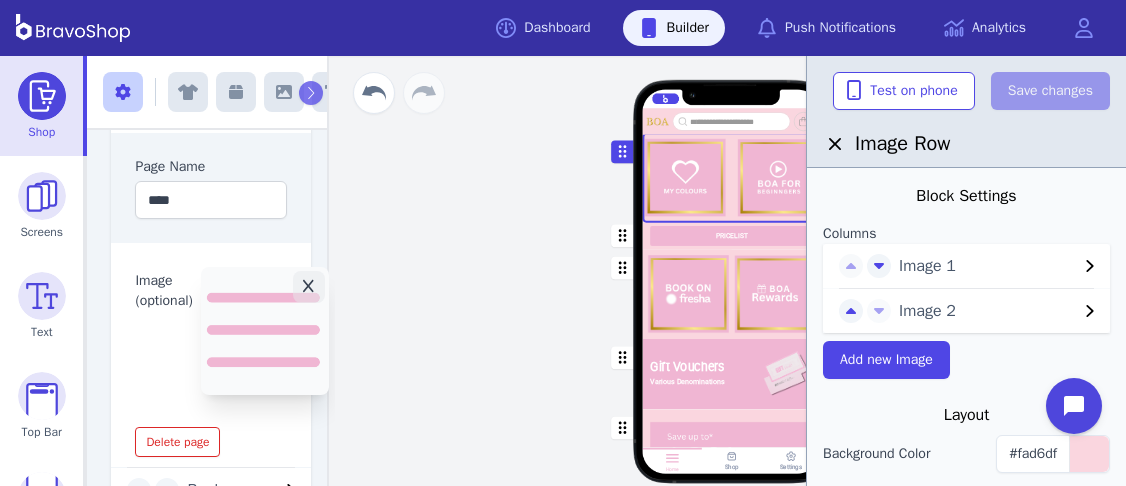scroll, scrollTop: 0, scrollLeft: 0, axis: both 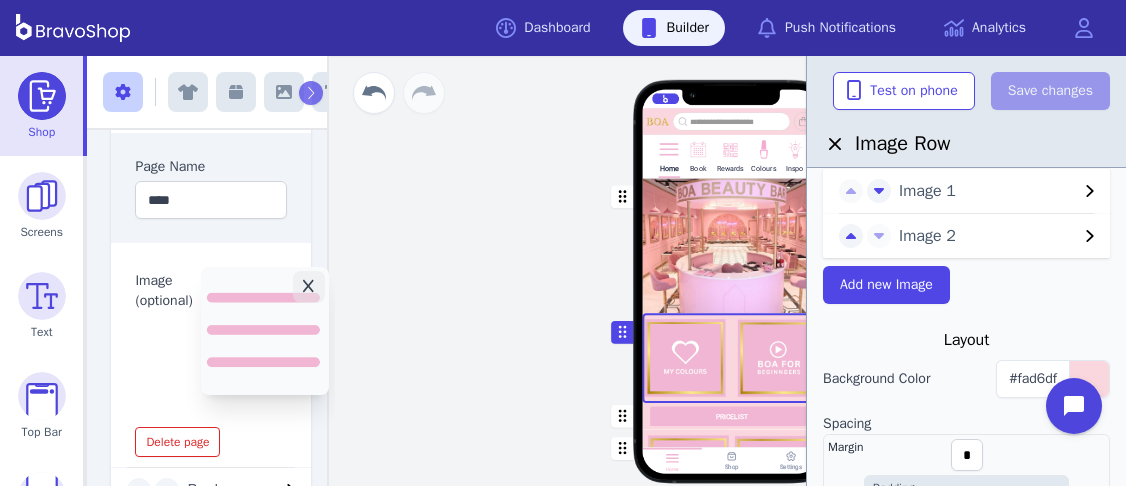 click at bounding box center (763, 148) 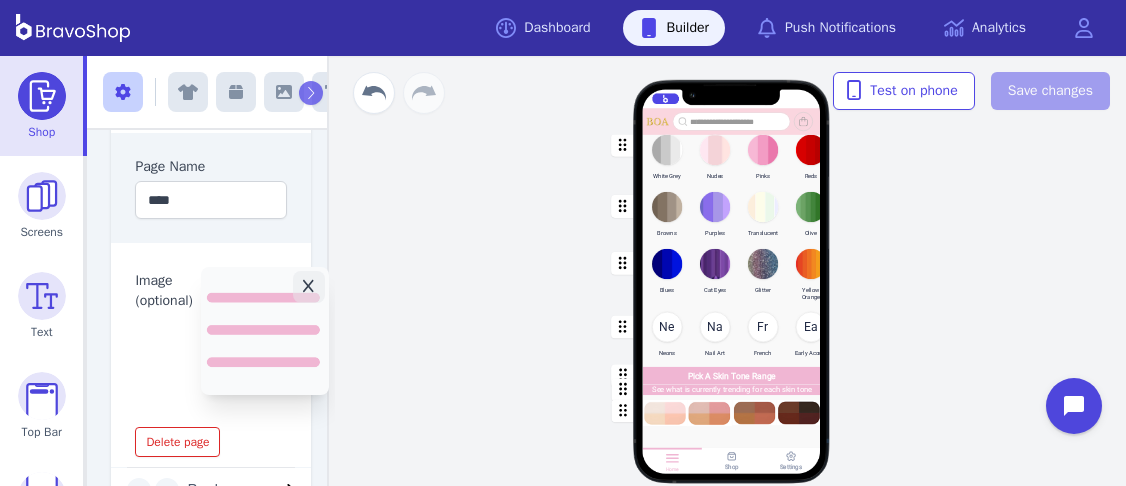 scroll, scrollTop: 196, scrollLeft: 0, axis: vertical 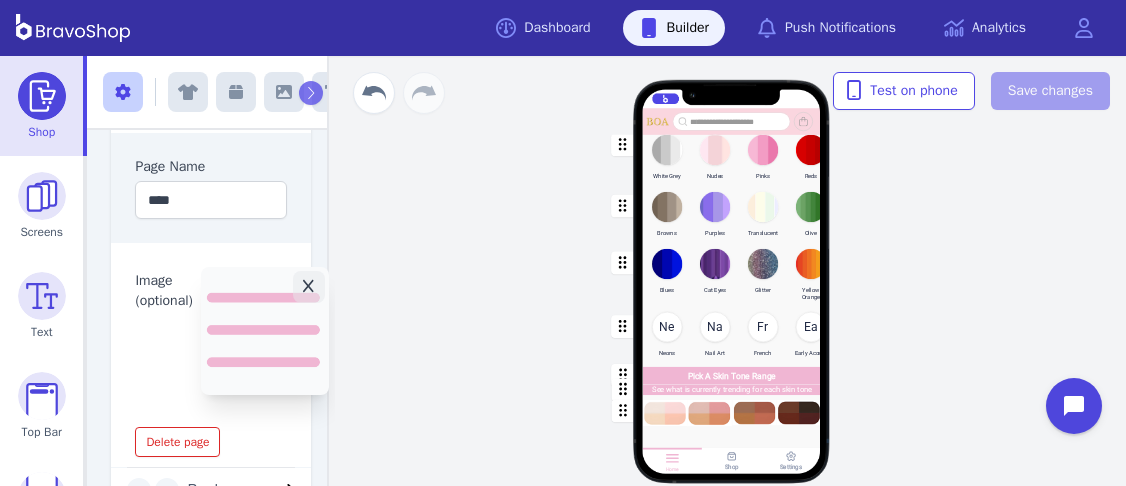 click at bounding box center (732, 336) 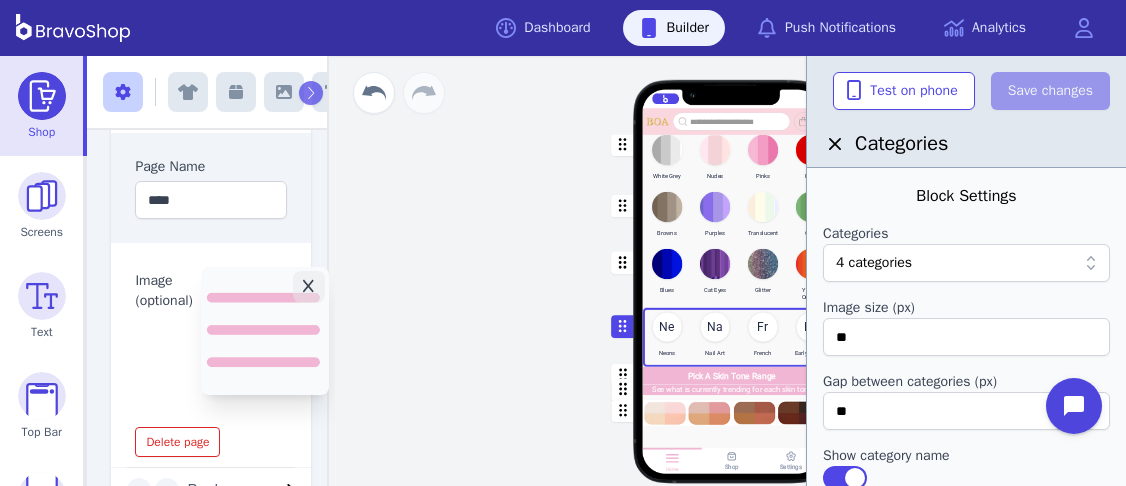 click on "Home Book Rewards Colours Inspo Choose Your Colour Choose as many colours and save them as favourites so you can refer back to them later
White Grey Nudes Pinks Reds Browns Purples Translucent Olive Blues Cat Eyes Glitter Yellow Orange Ne Neons Na Nail Art Fr French Ea Early Access Pick A Skin Tone Range See what is currently trending for each skin tone
Drag a block here to get started Home Shop Settings" at bounding box center [731, 291] 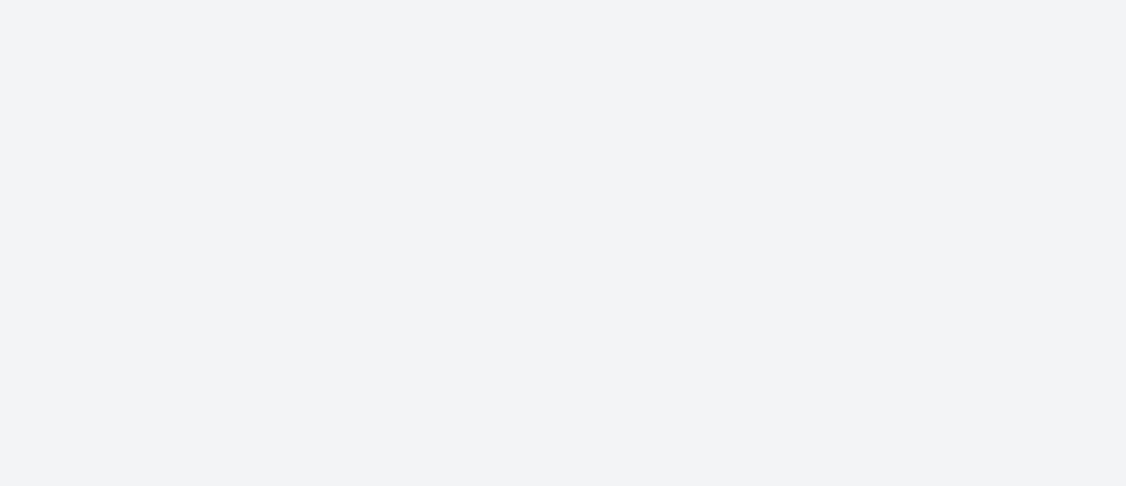 scroll, scrollTop: 0, scrollLeft: 0, axis: both 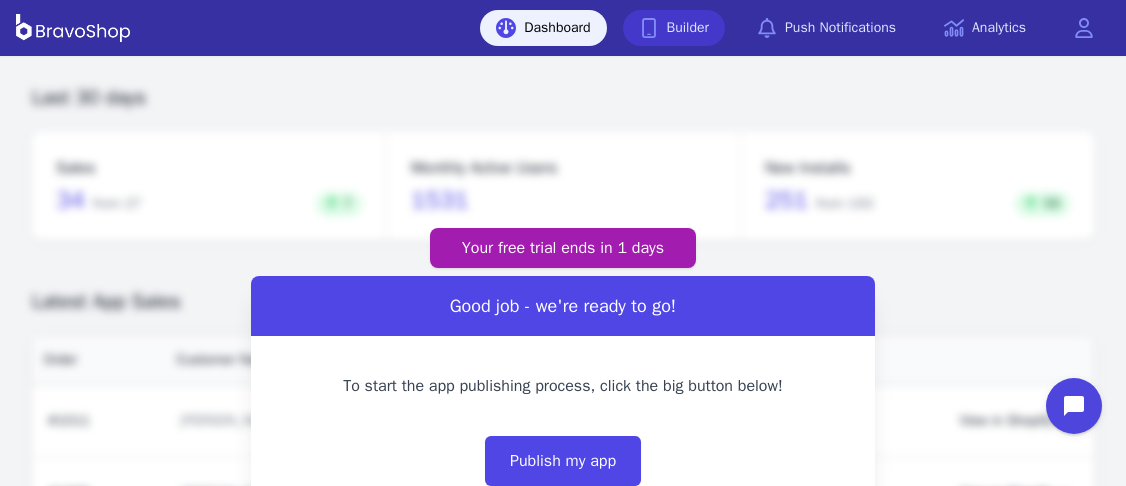 click on "Builder" at bounding box center [674, 28] 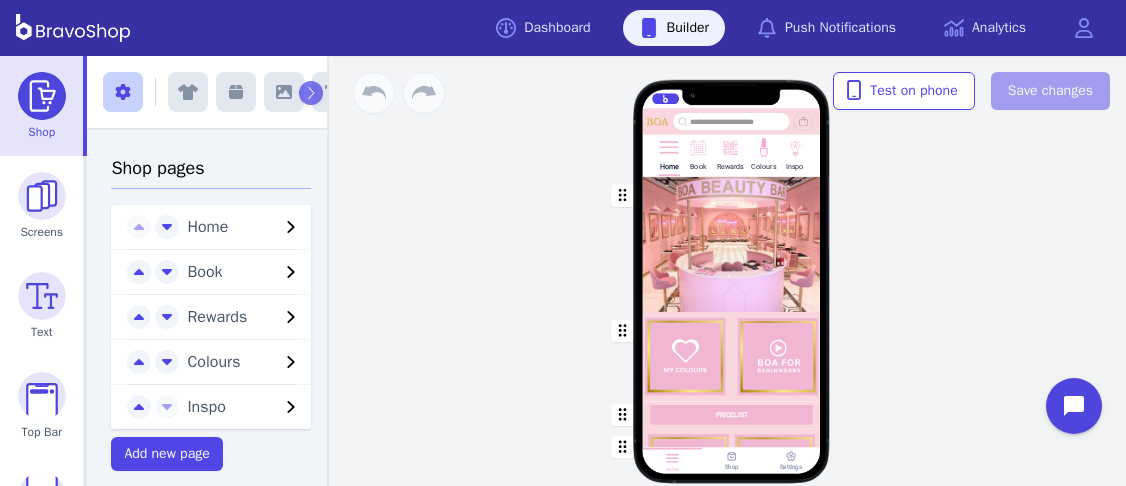 scroll, scrollTop: 0, scrollLeft: 0, axis: both 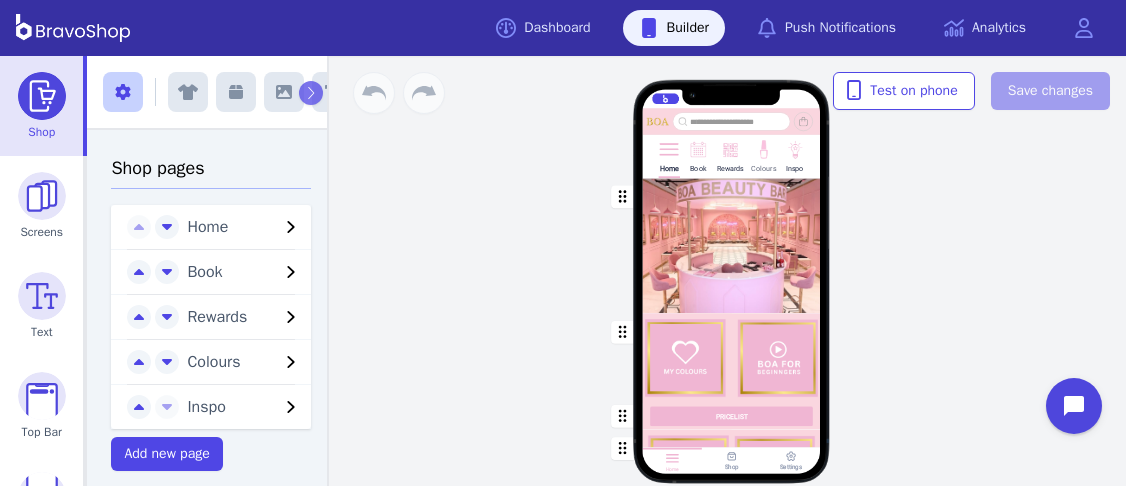 click on "Colours" at bounding box center [763, 155] 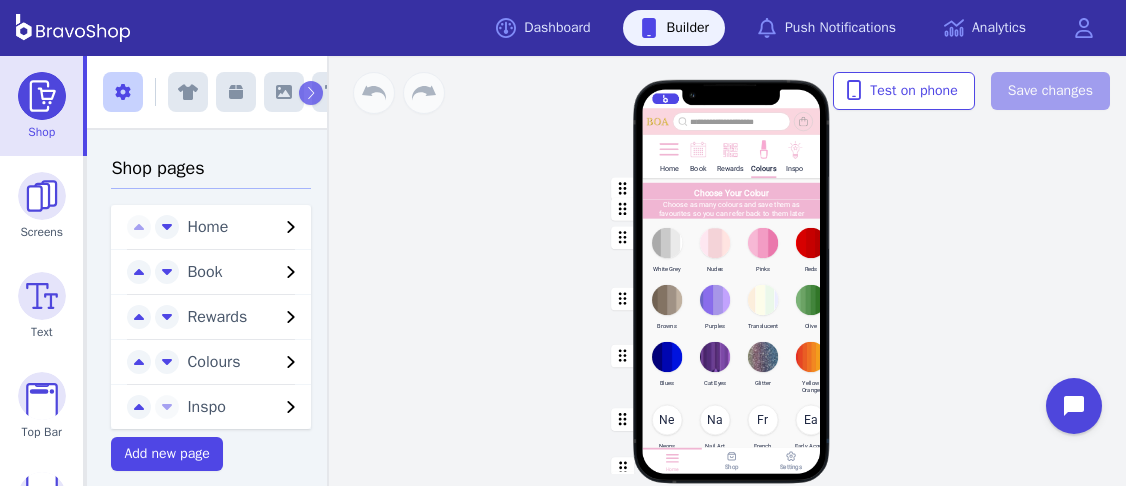 click at bounding box center [732, 429] 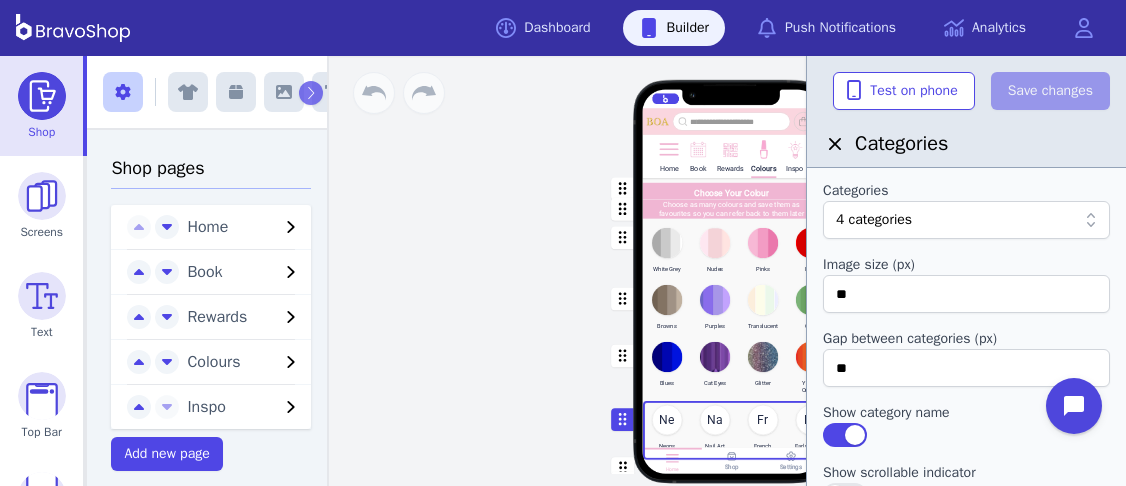 scroll, scrollTop: 0, scrollLeft: 0, axis: both 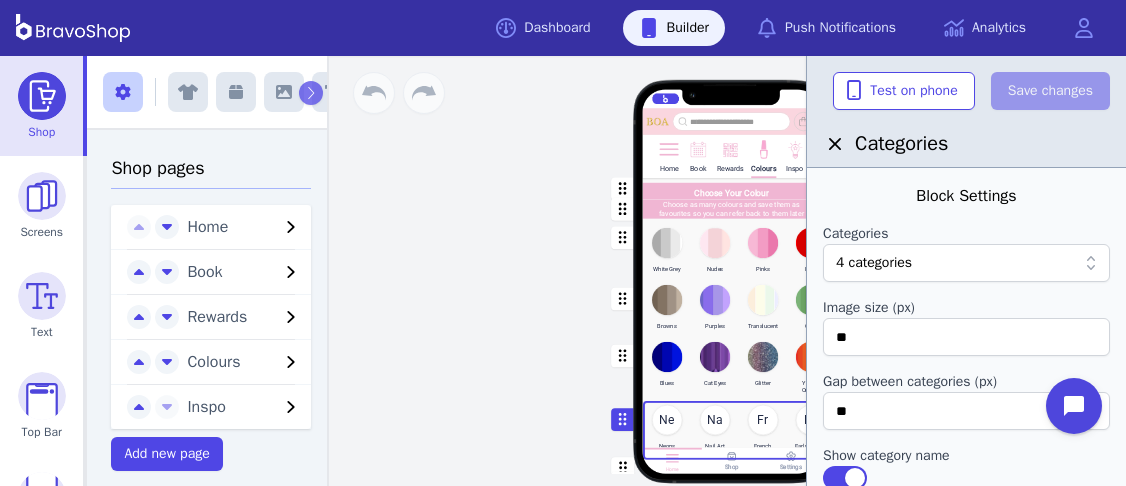 click on "Home Book Rewards Colours Inspo Choose Your Colour Choose as many colours and save them as favourites so you can refer back to them later
White Grey Nudes Pinks Reds Browns Purples Translucent Olive Blues Cat Eyes Glitter Yellow Orange Ne Neons Na Nail Art Fr French Ea Early Access Pick A Skin Tone Range See what is currently trending for each skin tone
Drag a block here to get started Home Shop Settings" at bounding box center [731, 271] 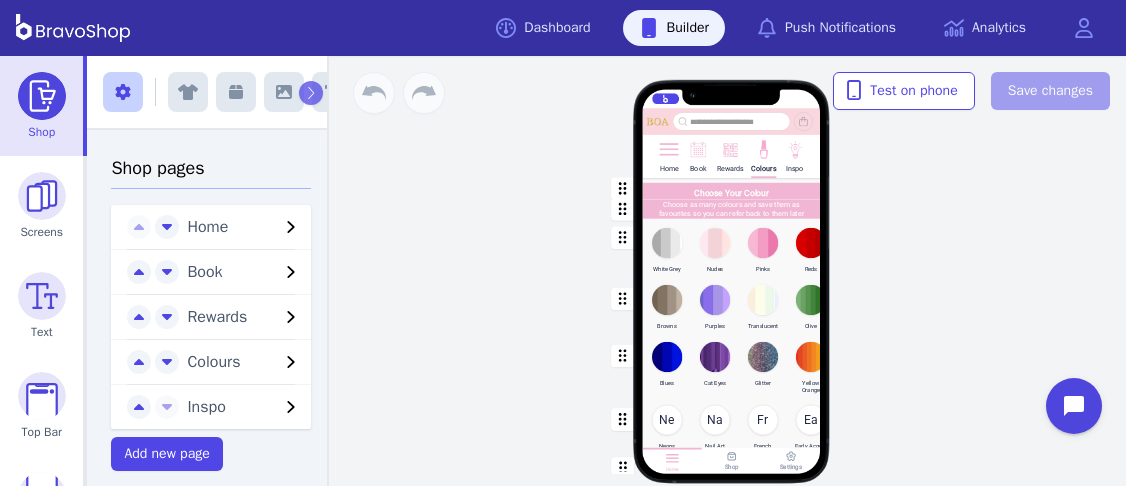 click at bounding box center (732, 429) 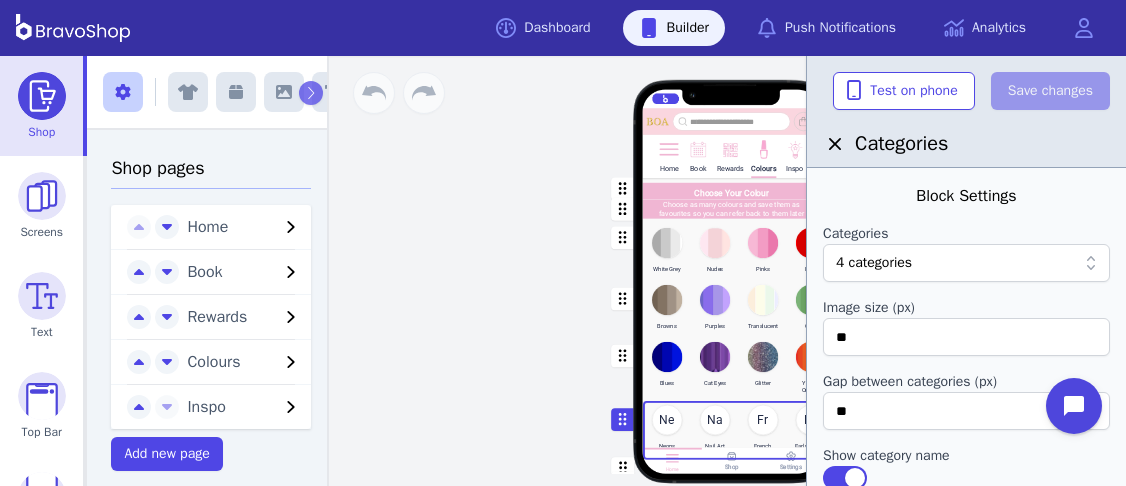 click at bounding box center (914, 263) 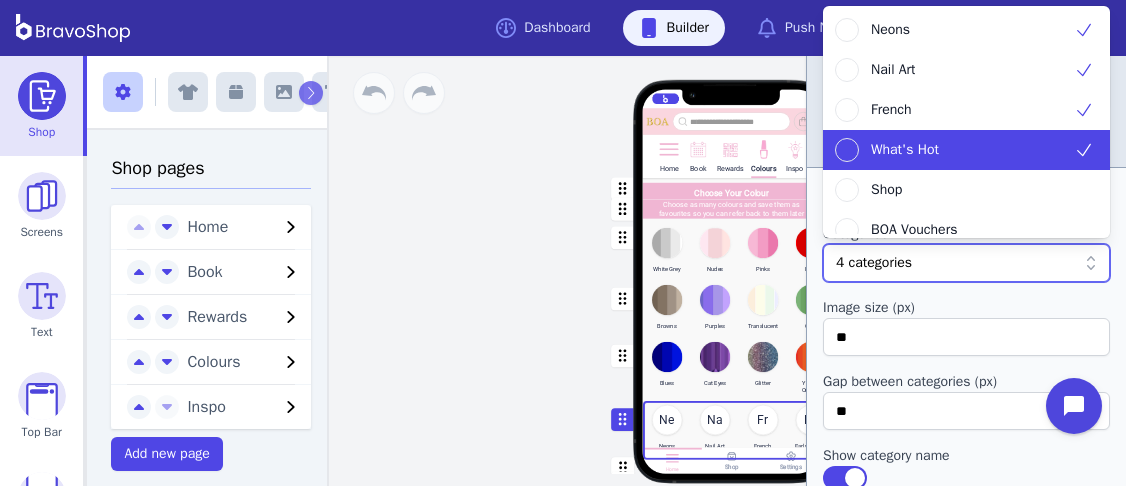 click on "What's Hot" at bounding box center [954, 150] 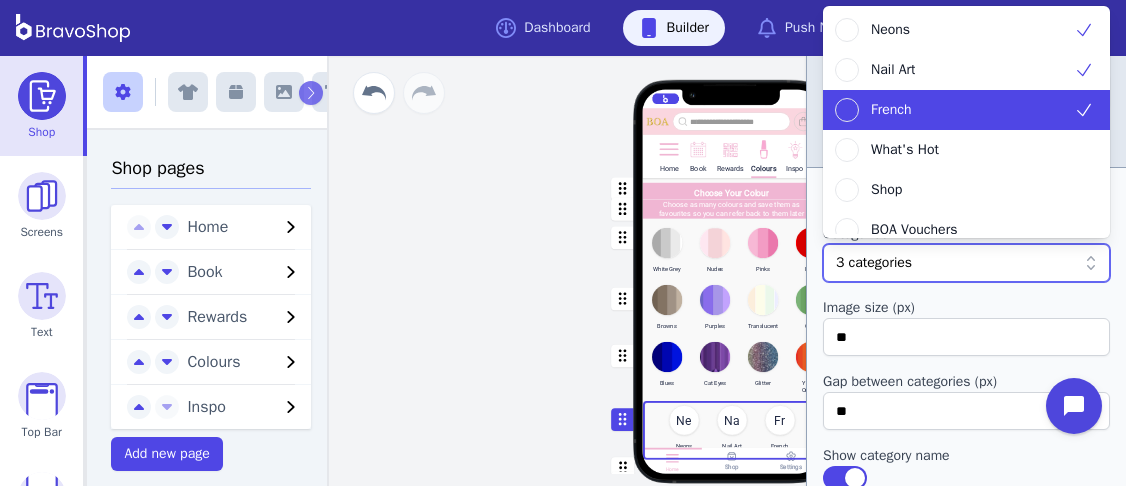 click on "French" at bounding box center [954, 110] 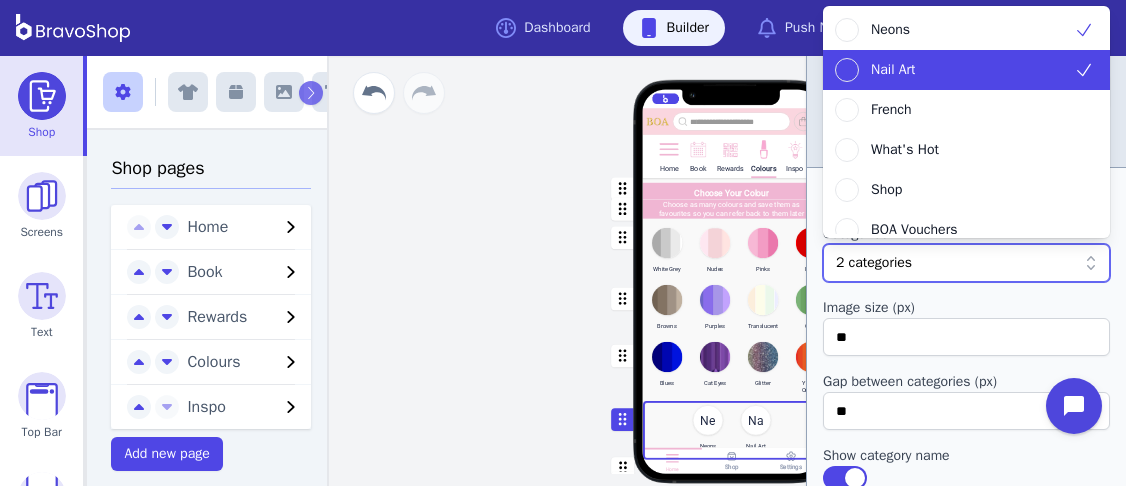 click on "Nail Art" at bounding box center [954, 70] 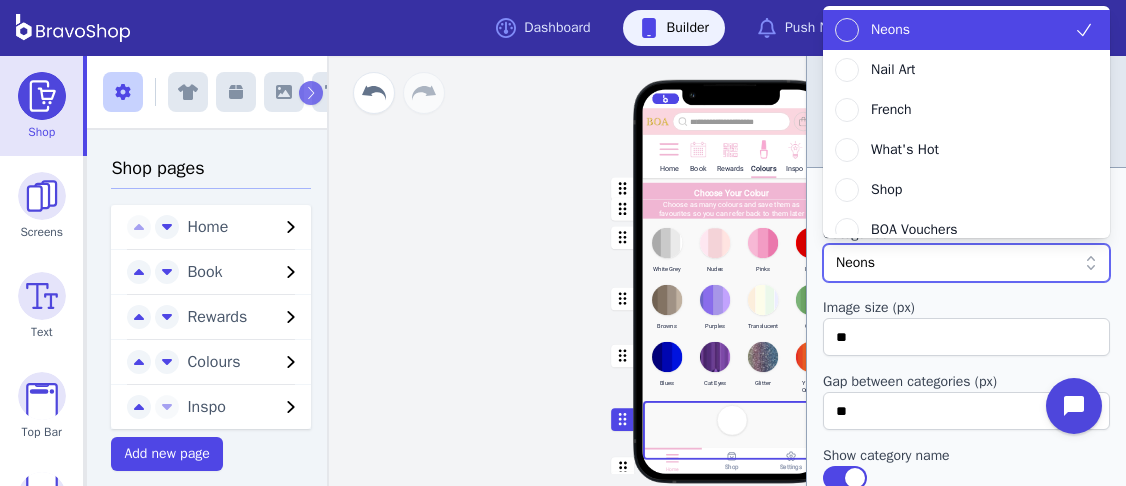 click on "Neons" at bounding box center [954, 30] 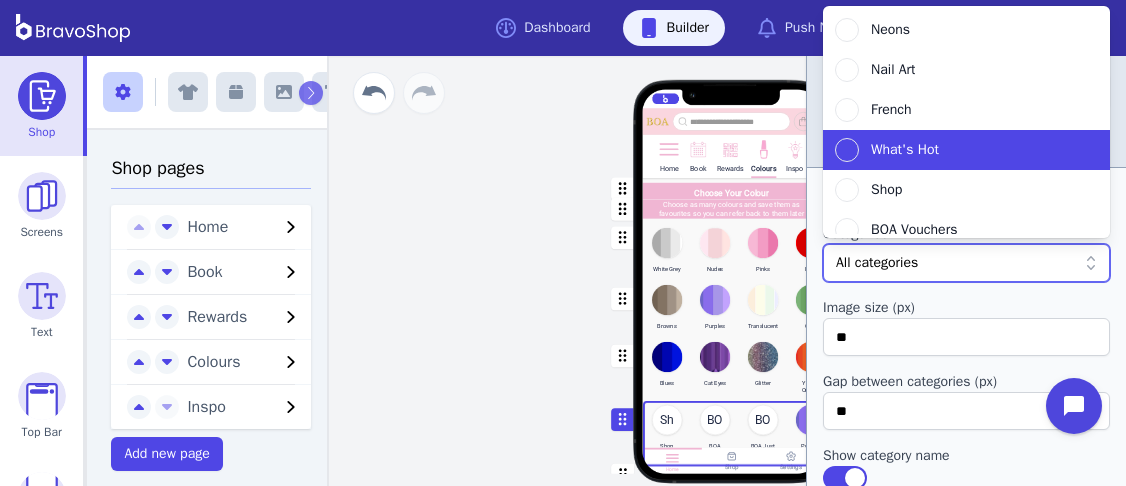 click on "What's Hot" at bounding box center [954, 150] 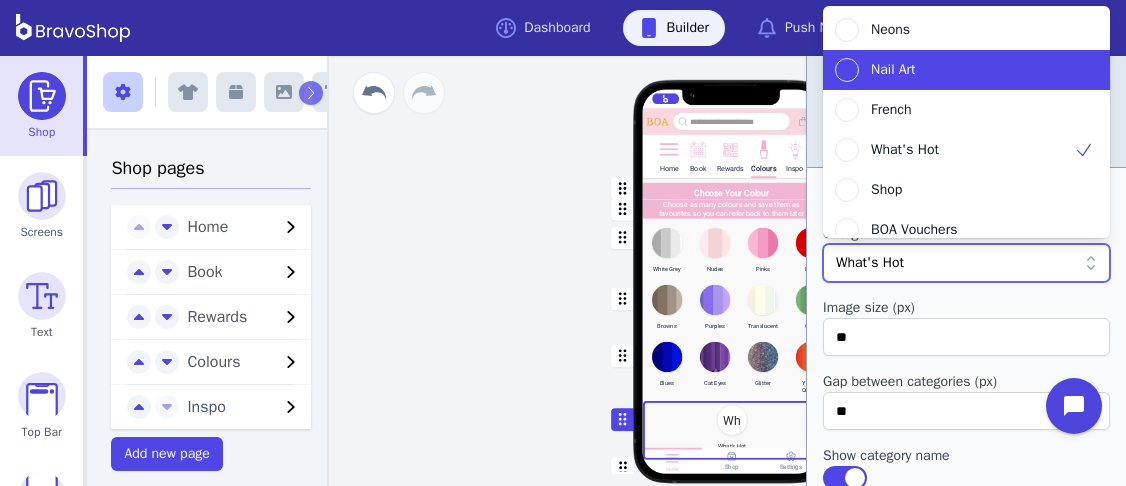 click on "Nail Art" at bounding box center (954, 70) 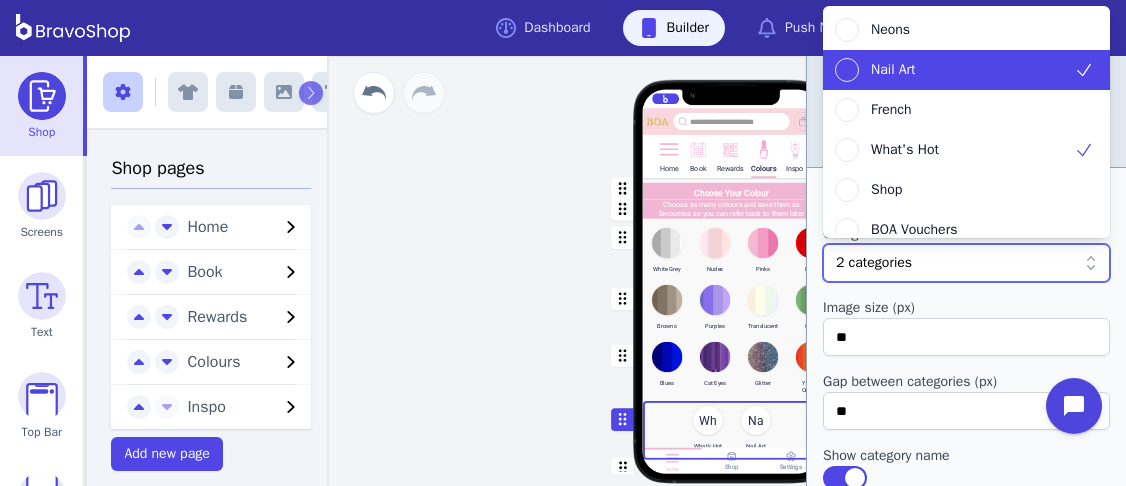 scroll, scrollTop: 4, scrollLeft: 0, axis: vertical 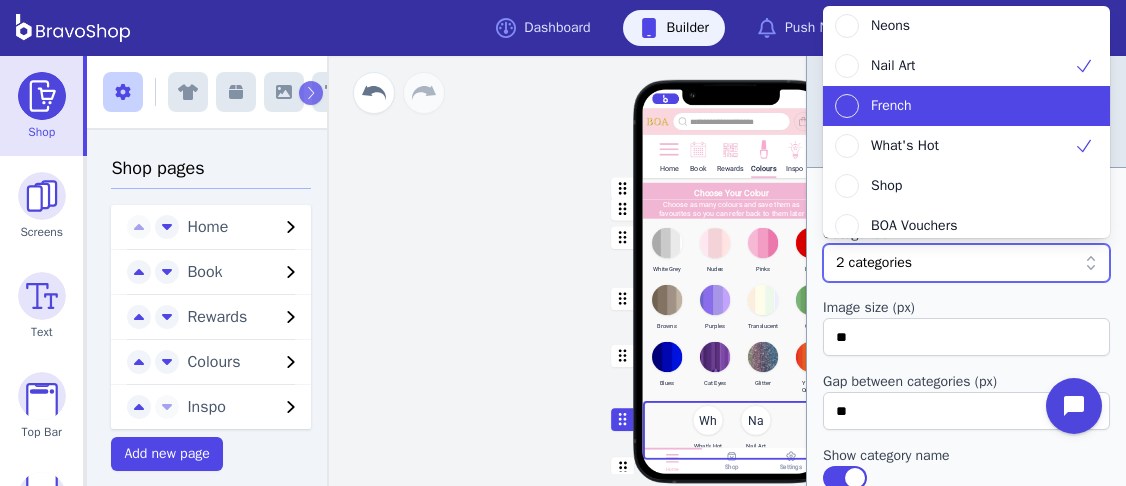 click on "French" at bounding box center (954, 106) 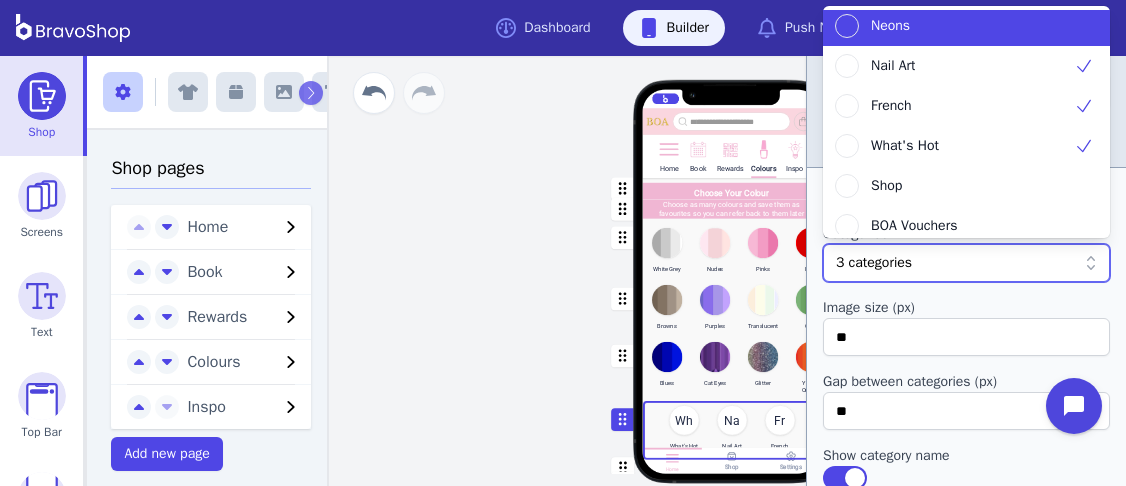 click on "Neons" at bounding box center (954, 26) 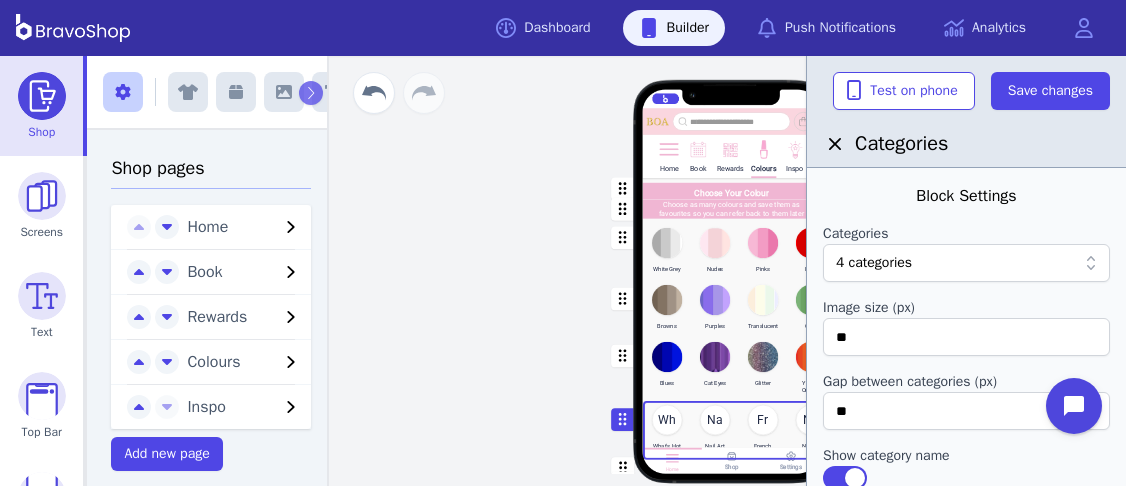click on "Home Book Rewards Colours Inspo Choose Your Colour Choose as many colours and save them as favourites so you can refer back to them later
White Grey Nudes Pinks Reds Browns Purples Translucent Olive Blues Cat Eyes Glitter Yellow Orange Wh What's Hot Na Nail Art Fr French Ne Neons Pick A Skin Tone Range See what is currently trending for each skin tone
Drag a block here to get started Home Shop Settings" at bounding box center (731, 271) 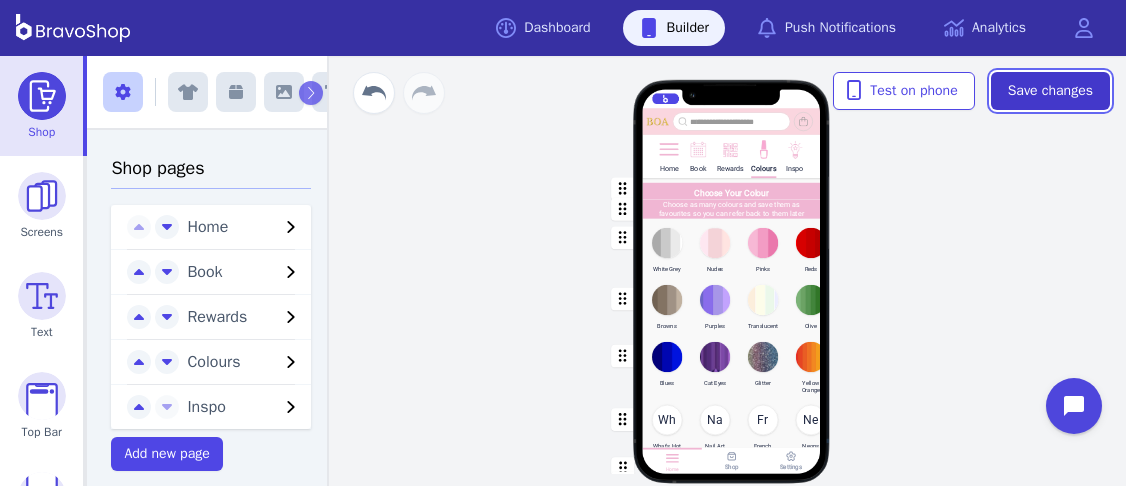 click on "Save changes" at bounding box center (1050, 91) 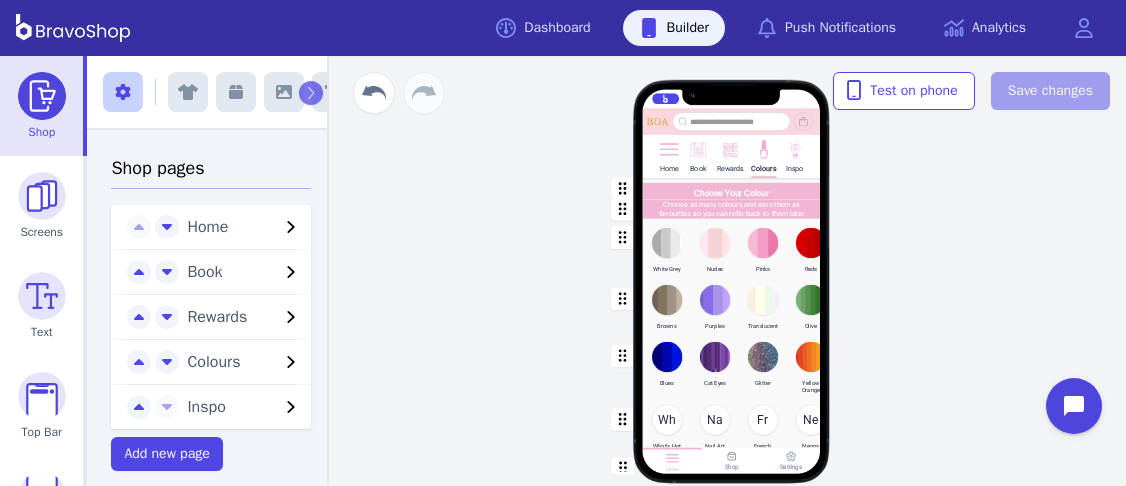 click at bounding box center [732, 429] 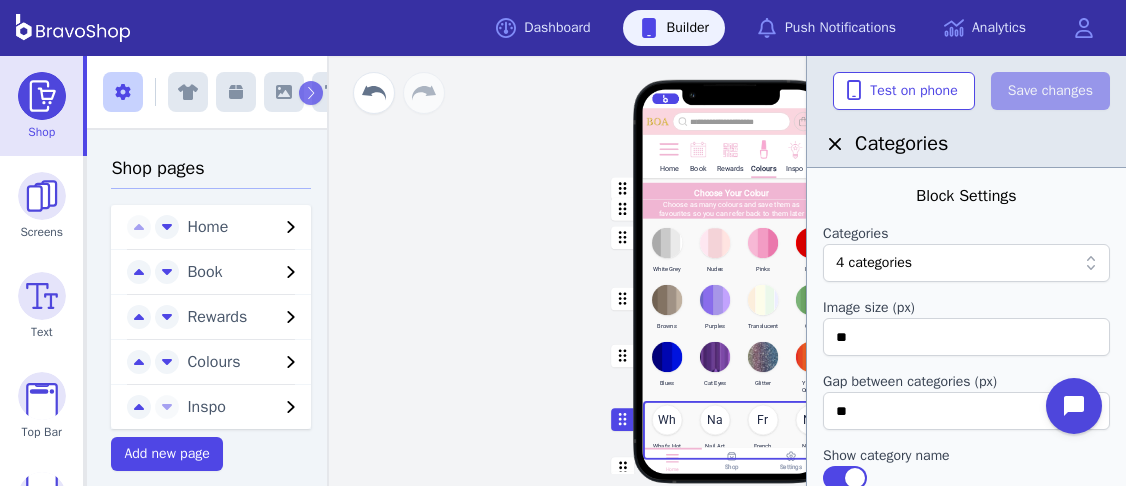 click on "Home Book Rewards Colours Inspo Choose Your Colour Choose as many colours and save them as favourites so you can refer back to them later
White Grey Nudes Pinks Reds Browns Purples Translucent Olive Blues Cat Eyes Glitter Yellow Orange Wh What's Hot Na Nail Art Fr French Ne Neons Pick A Skin Tone Range See what is currently trending for each skin tone
Drag a block here to get started Home Shop Settings" at bounding box center [731, 271] 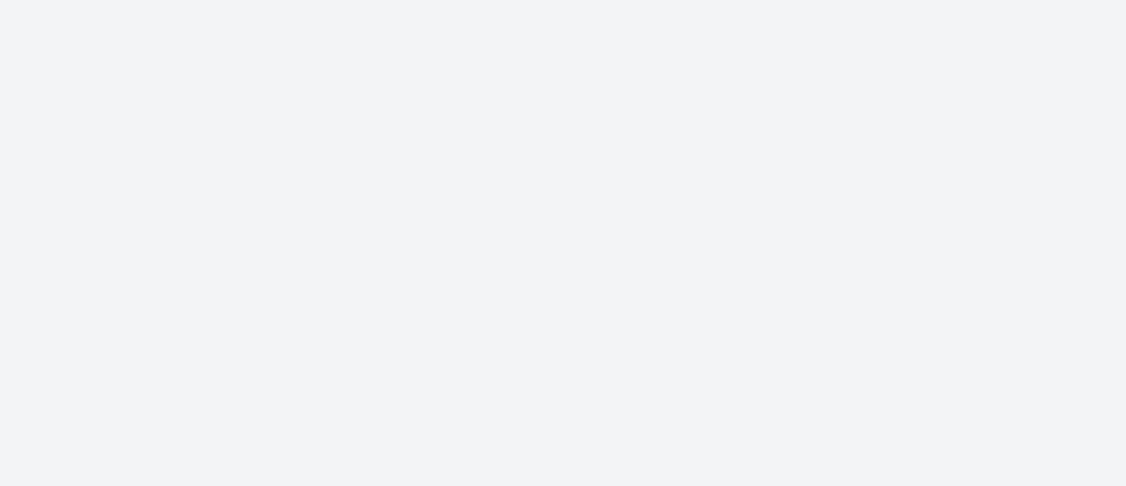 scroll, scrollTop: 0, scrollLeft: 0, axis: both 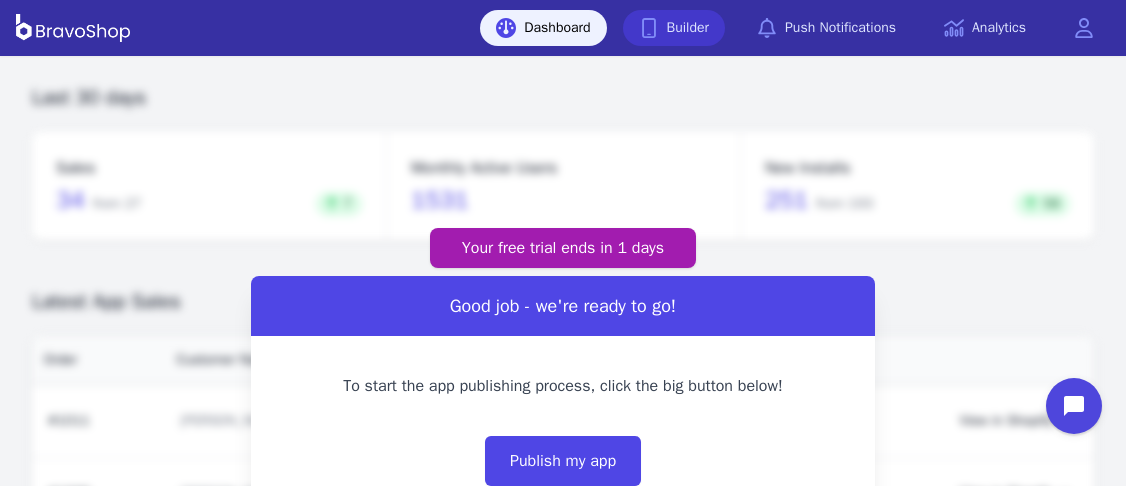 click on "Builder" at bounding box center (674, 28) 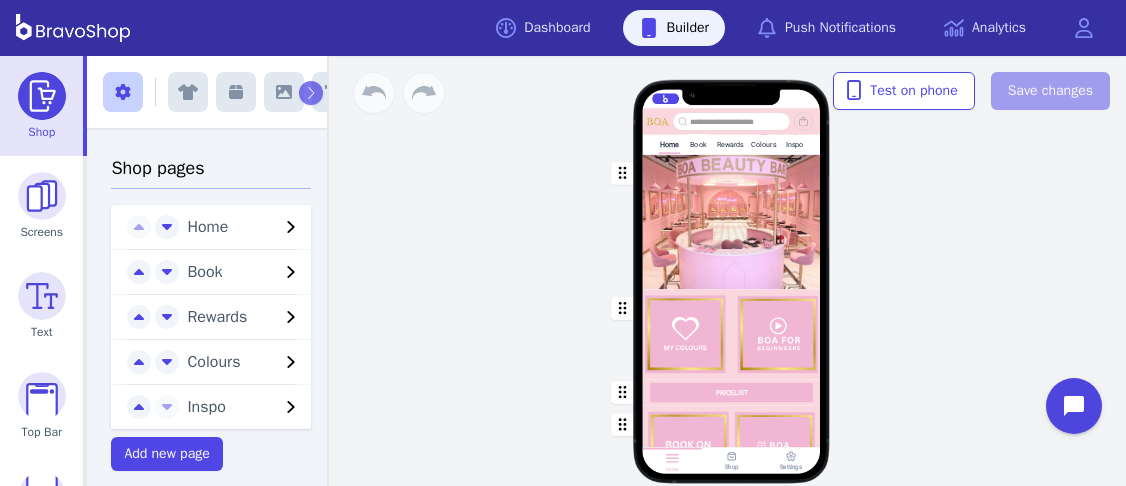scroll, scrollTop: 0, scrollLeft: 0, axis: both 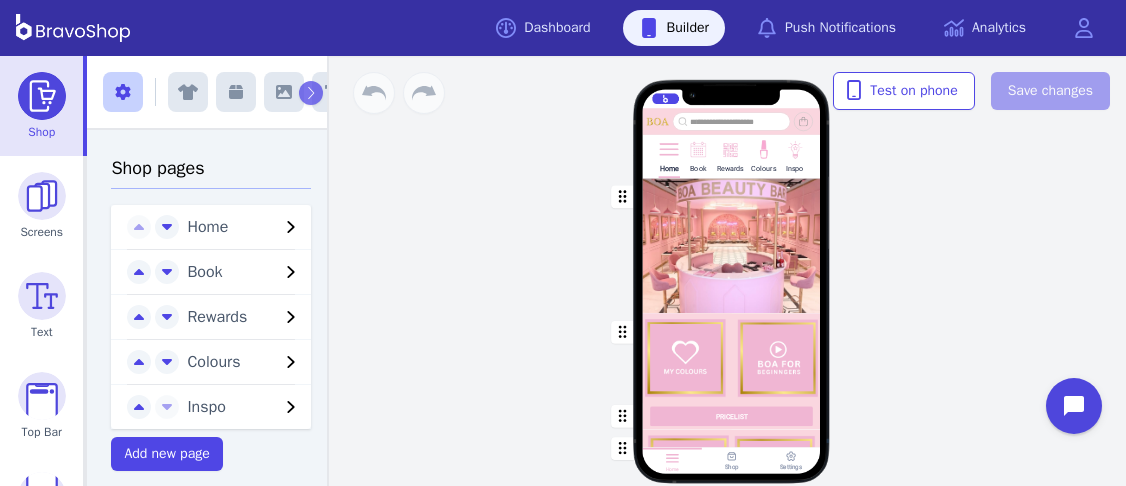 click on "Colours" at bounding box center [763, 155] 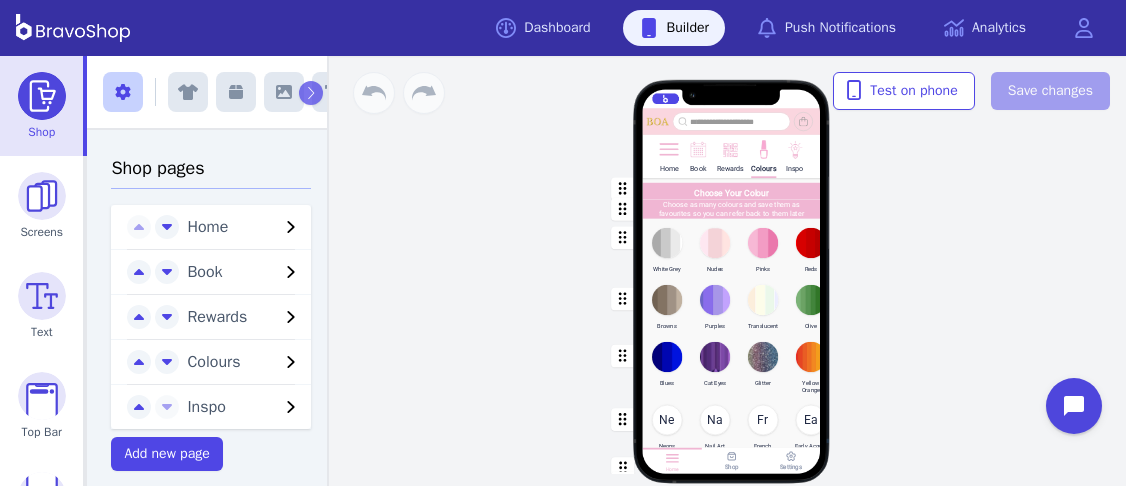 click at bounding box center [732, 429] 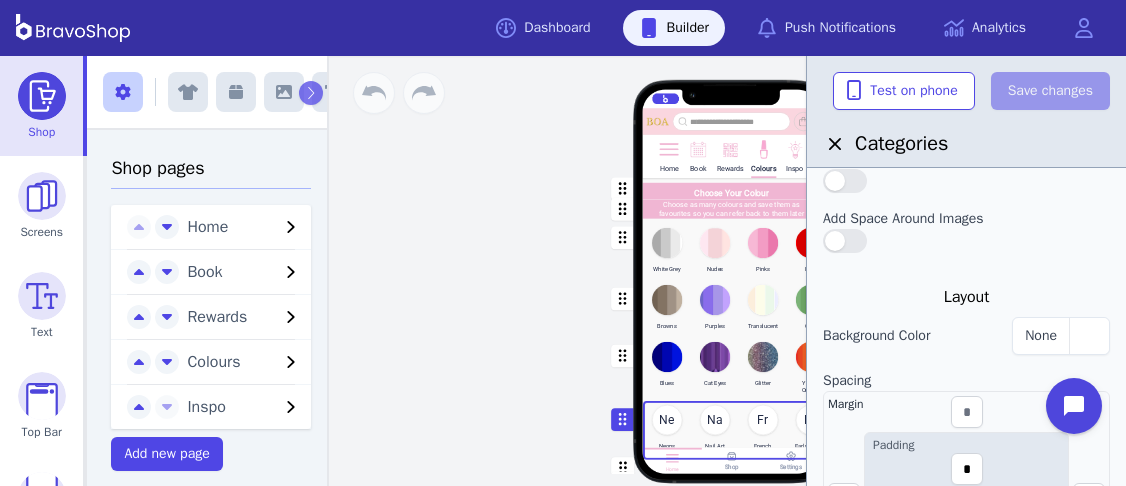 scroll, scrollTop: 0, scrollLeft: 0, axis: both 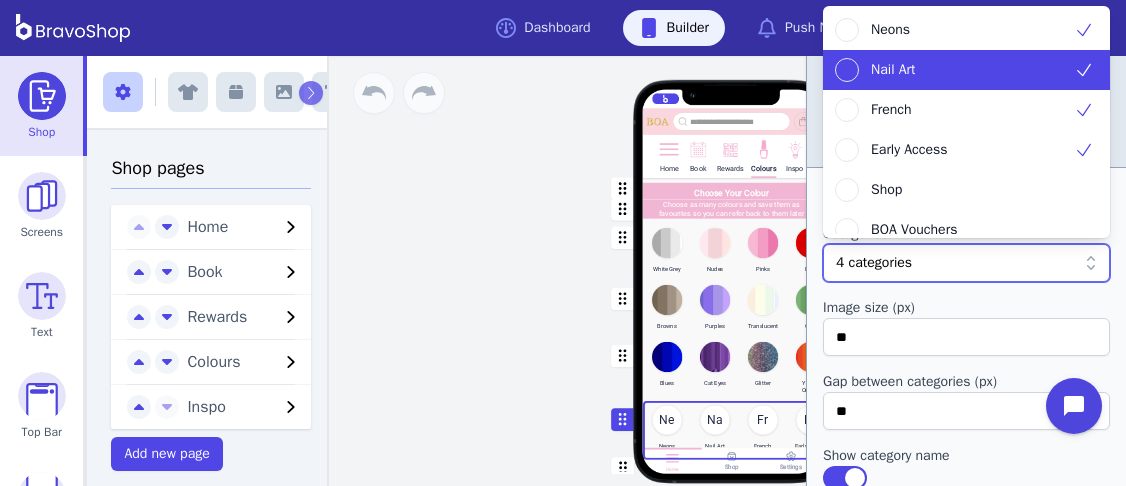click on "Home Book Rewards Colours Inspo Choose Your Colour Choose as many colours and save them as favourites so you can refer back to them later
White Grey Nudes Pinks Reds Browns Purples Translucent Olive Blues Cat Eyes Glitter Yellow Orange Ne Neons Na Nail Art Fr French Ea Early Access Pick A Skin Tone Range See what is currently trending for each skin tone
Drag a block here to get started Home Shop Settings" at bounding box center (731, 271) 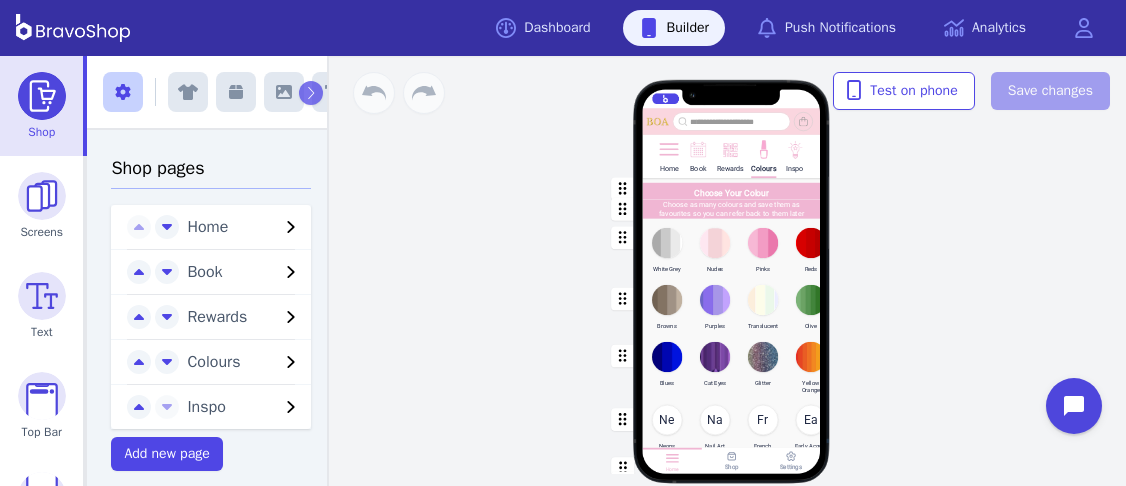 click at bounding box center (732, 429) 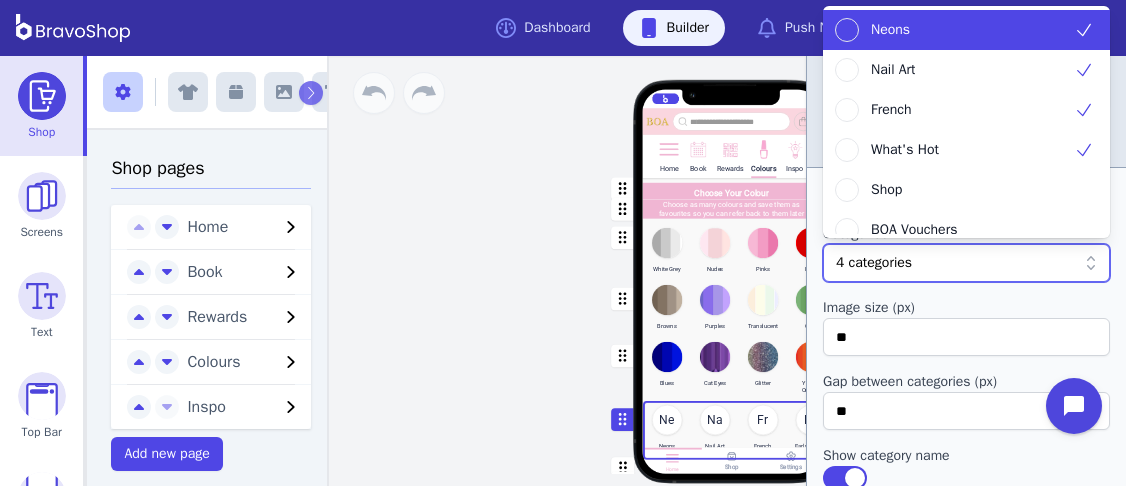 click at bounding box center [914, 263] 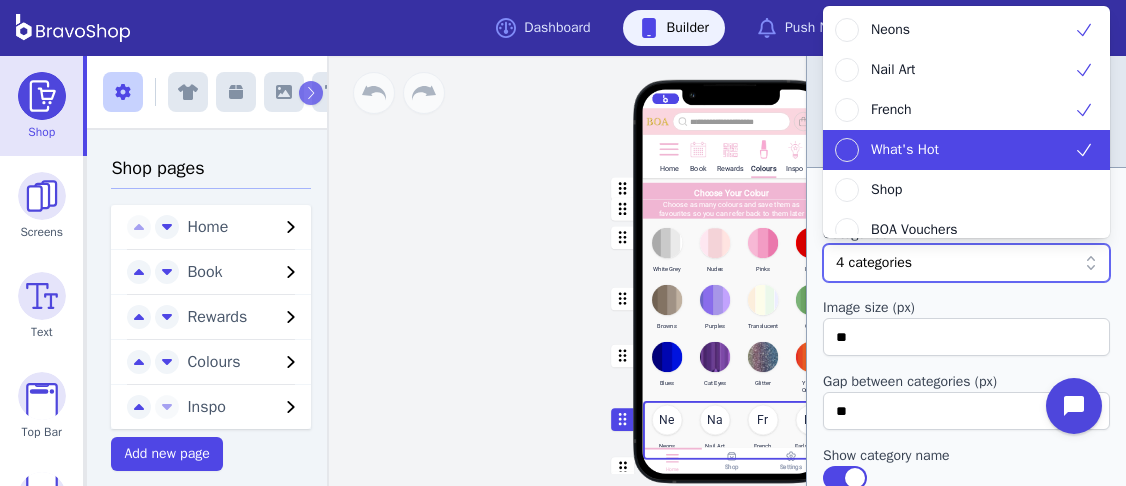 click on "What's Hot" at bounding box center (954, 150) 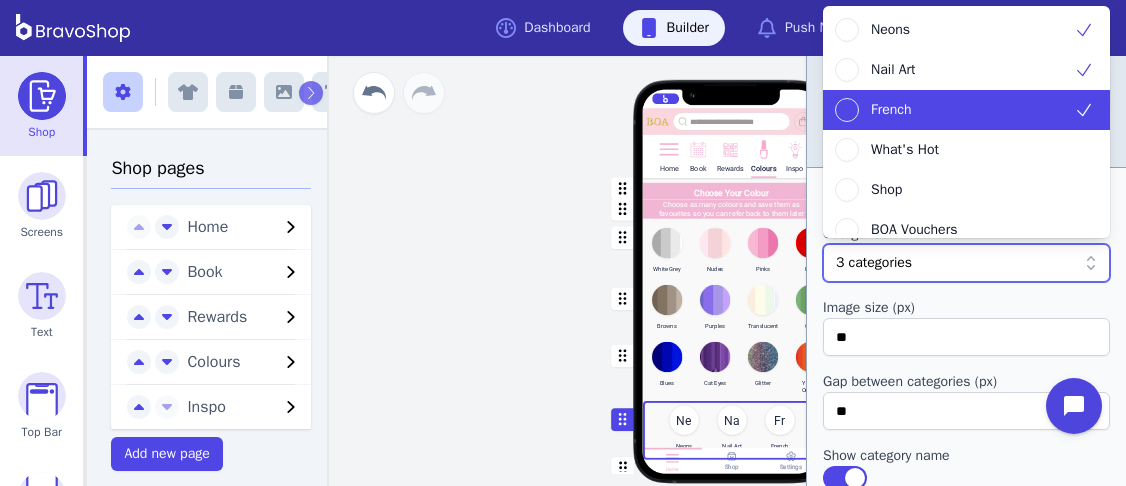 click on "French" at bounding box center [954, 110] 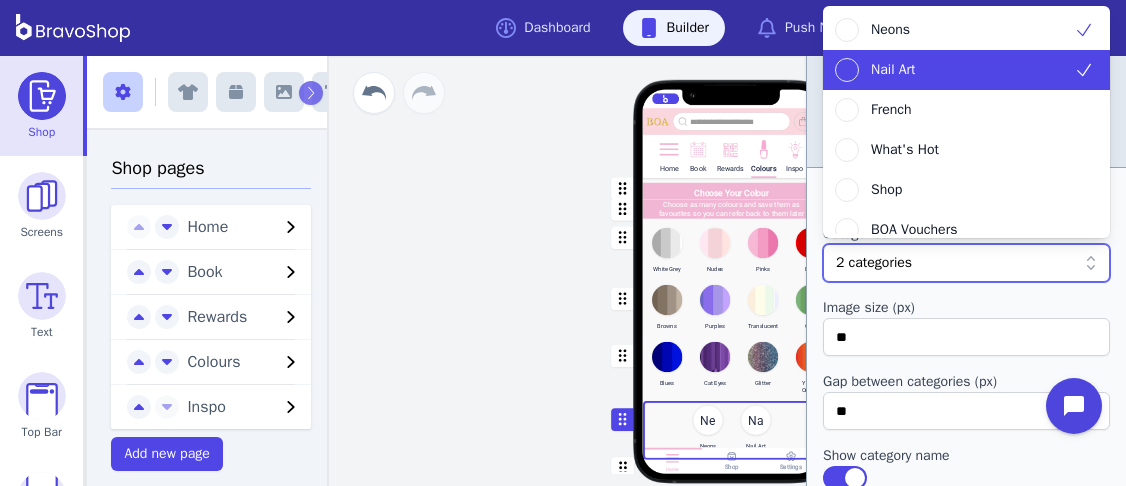 click on "Nail Art" at bounding box center (954, 70) 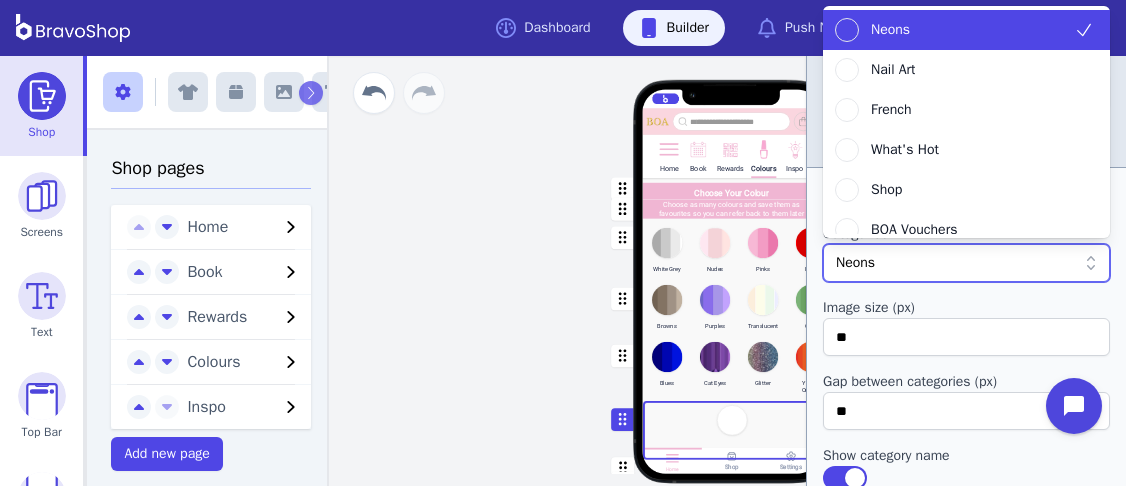 click on "Neons" at bounding box center (954, 30) 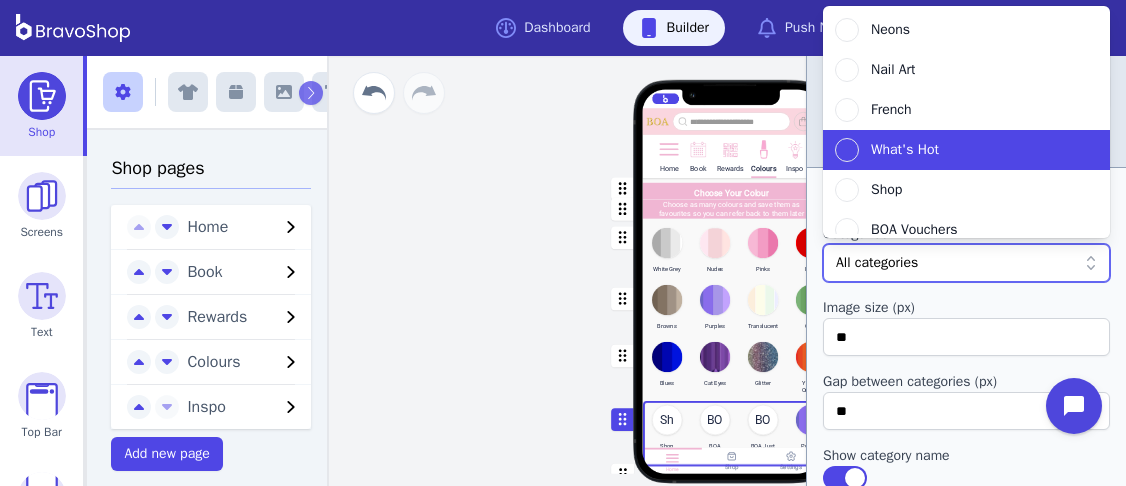 click on "What's Hot" at bounding box center (954, 150) 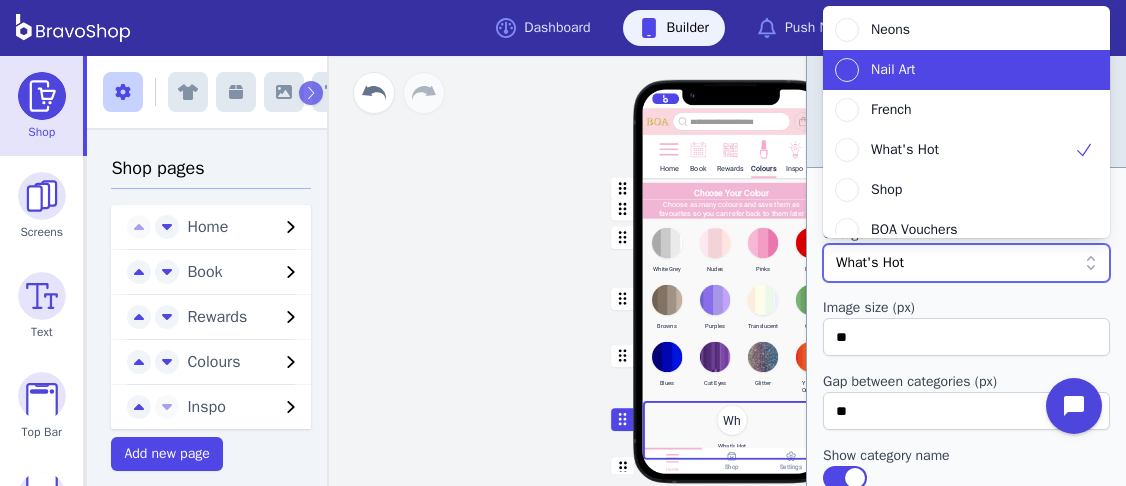 click on "Nail Art" at bounding box center [954, 70] 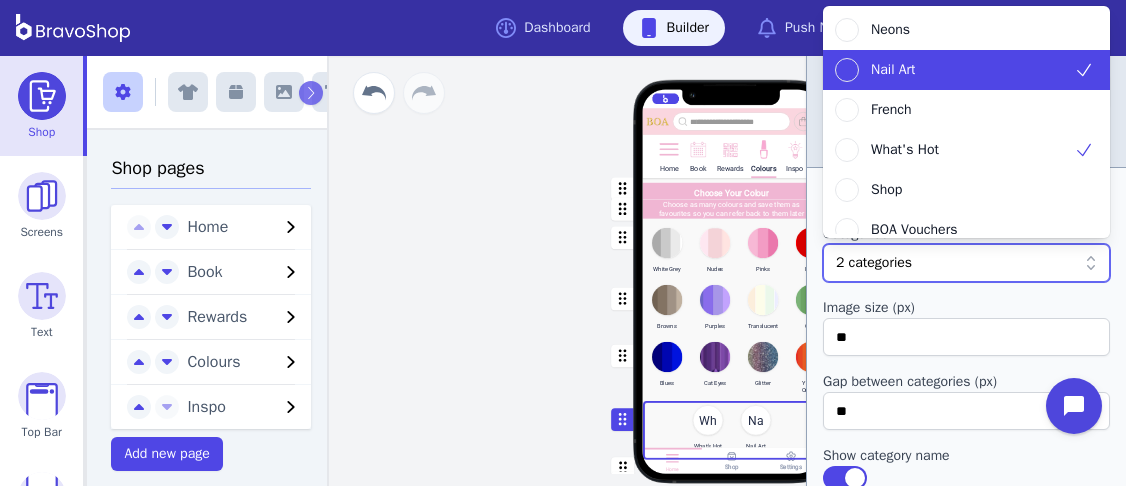 scroll, scrollTop: 4, scrollLeft: 0, axis: vertical 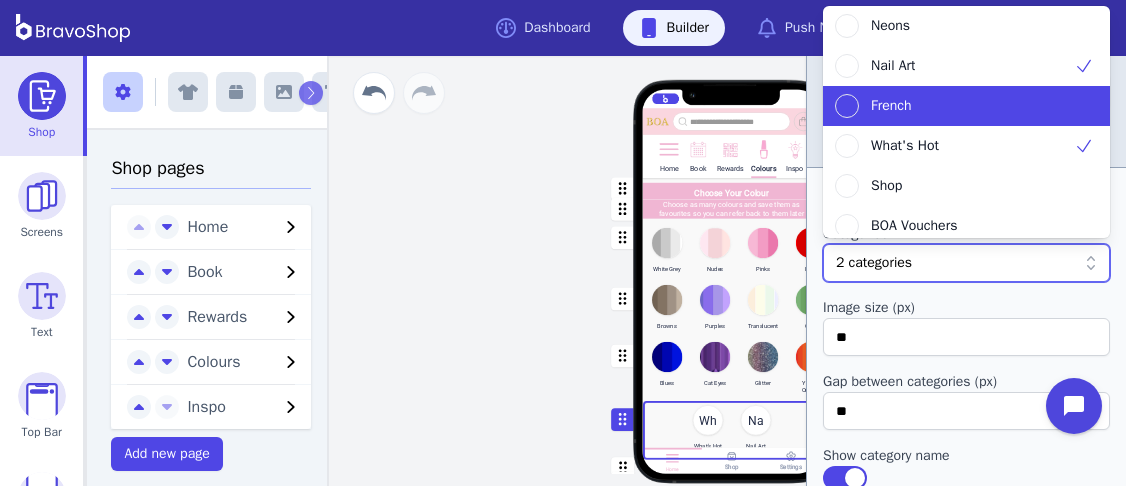 click on "French" at bounding box center [954, 106] 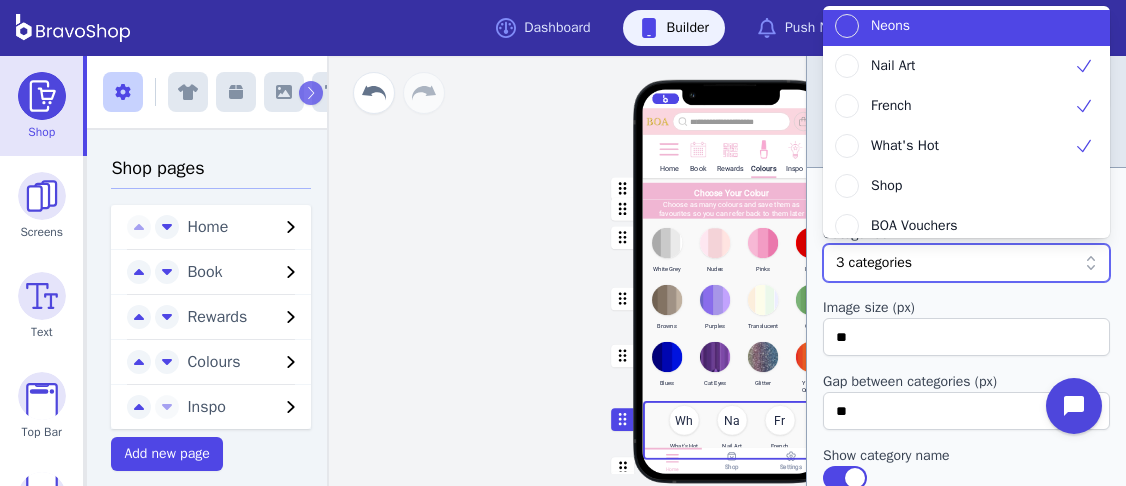click on "Neons" at bounding box center [954, 26] 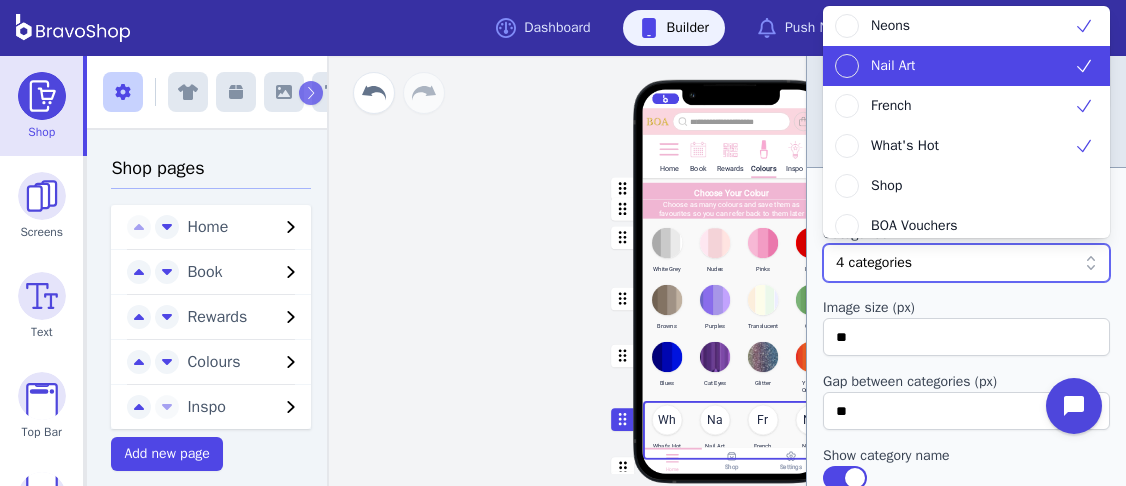 click on "Home Book Rewards Colours Inspo Choose Your Colour Choose as many colours and save them as favourites so you can refer back to them later
White Grey Nudes Pinks Reds Browns Purples Translucent Olive Blues Cat Eyes Glitter Yellow Orange Wh What's Hot Na Nail Art Fr French Ne Neons Pick A Skin Tone Range See what is currently trending for each skin tone
Drag a block here to get started Home Shop Settings" at bounding box center (731, 271) 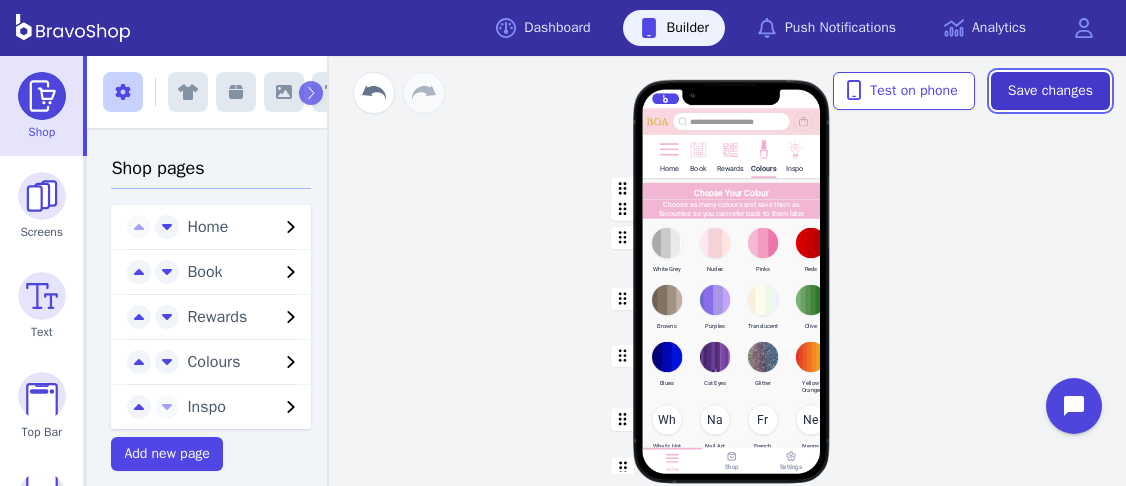 click on "Save changes" at bounding box center [1050, 91] 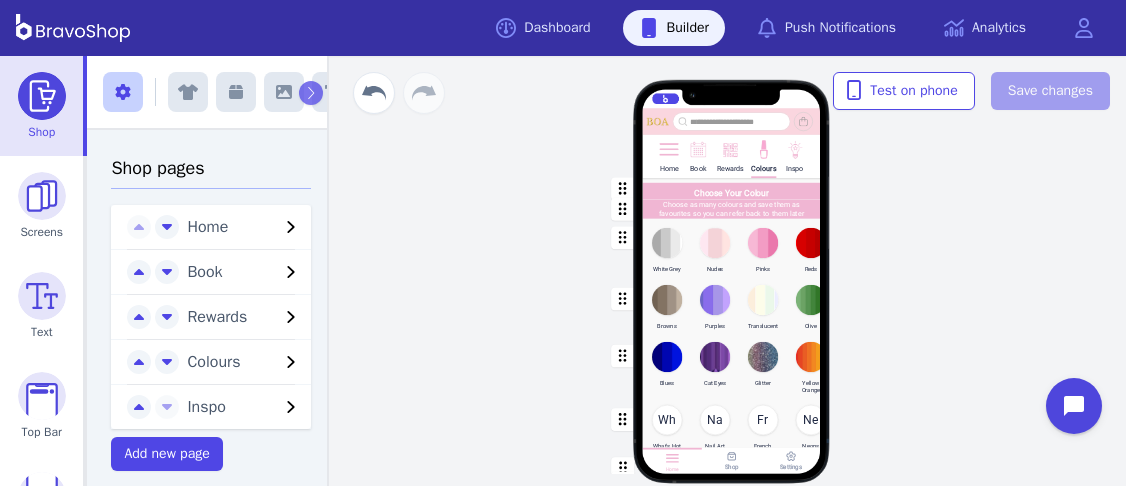 click at bounding box center (732, 429) 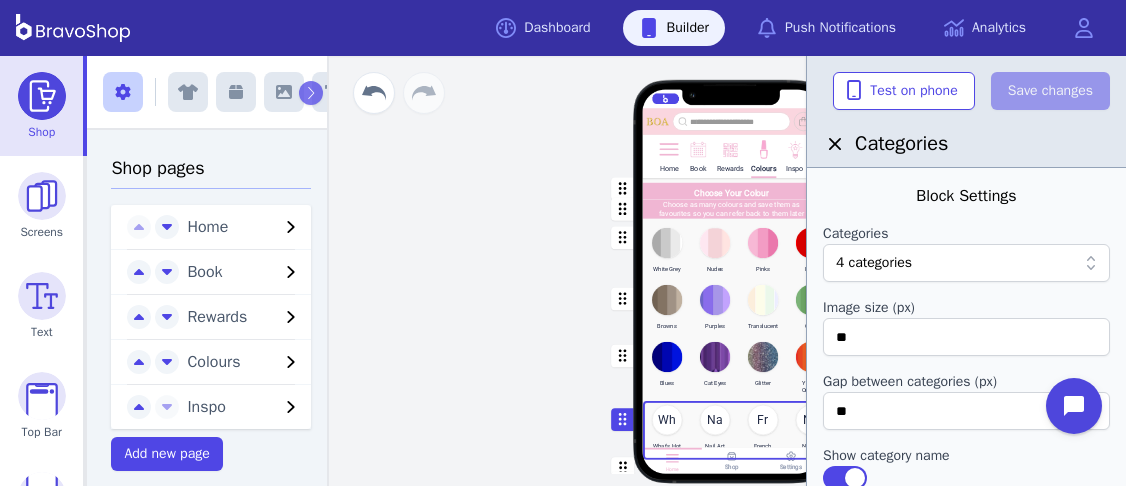 click on "Home Book Rewards Colours Inspo Choose Your Colour Choose as many colours and save them as favourites so you can refer back to them later
White Grey Nudes Pinks Reds Browns Purples Translucent Olive Blues Cat Eyes Glitter Yellow Orange Wh What's Hot Na Nail Art Fr French Ne Neons Pick A Skin Tone Range See what is currently trending for each skin tone
Drag a block here to get started Home Shop Settings" at bounding box center (731, 271) 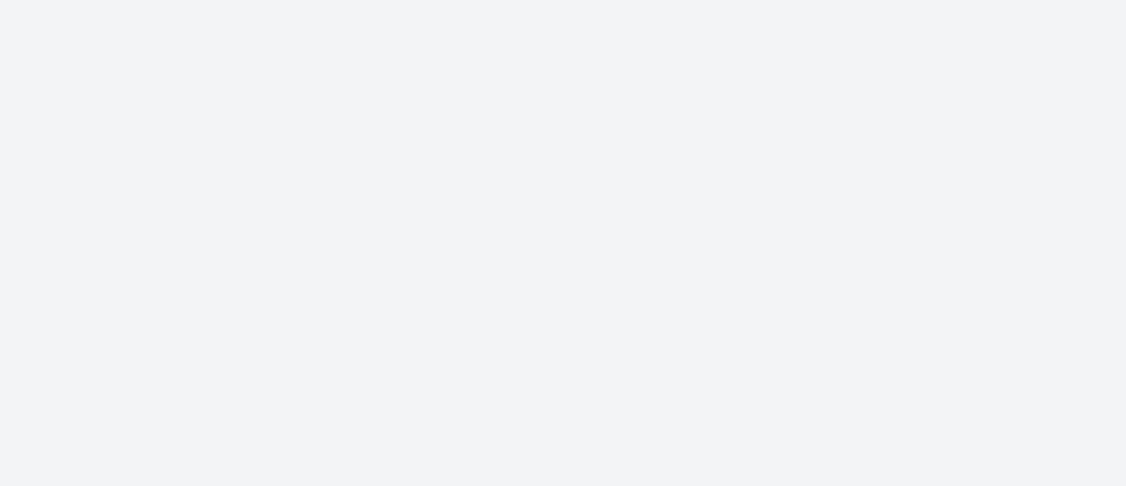 scroll, scrollTop: 0, scrollLeft: 0, axis: both 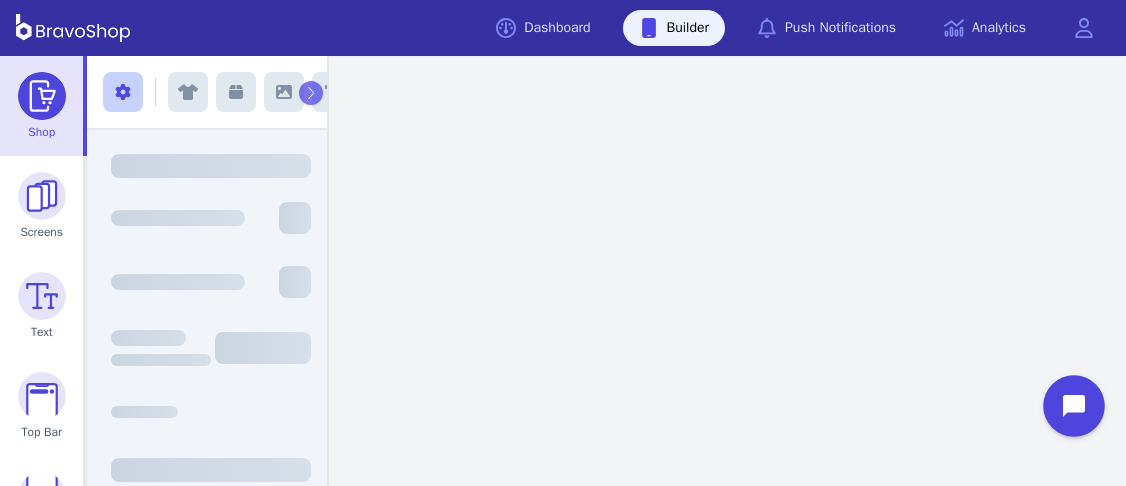 click 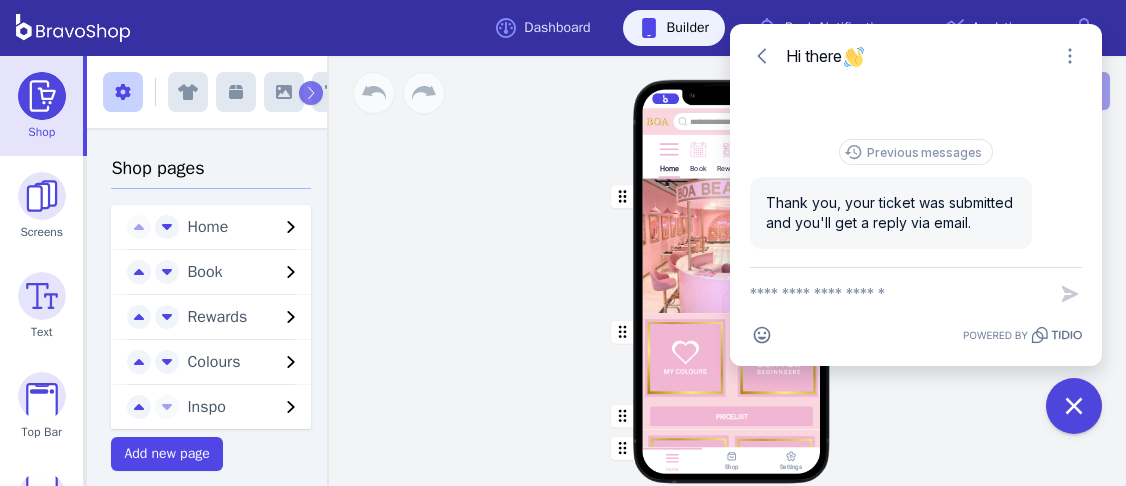 click at bounding box center [898, 294] 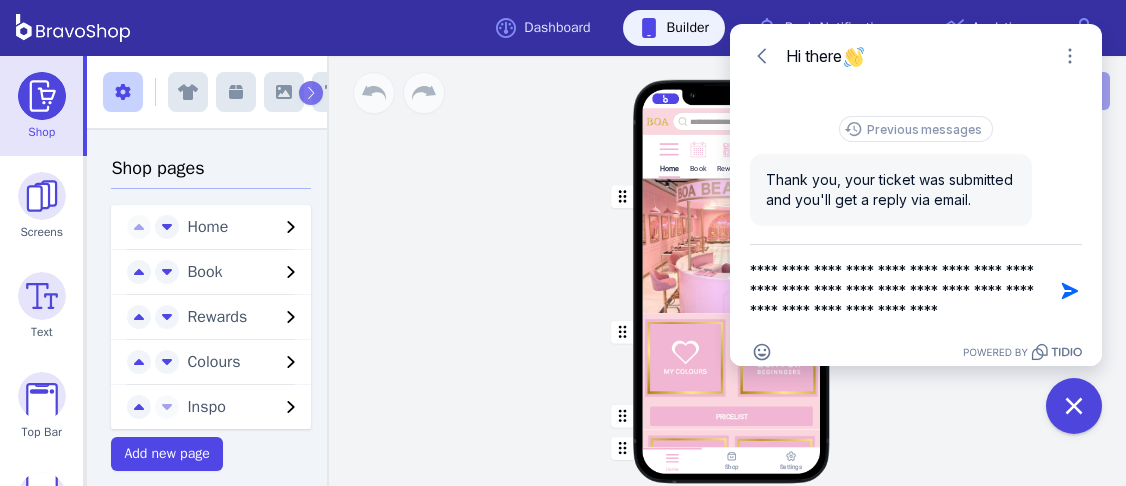 scroll, scrollTop: 2, scrollLeft: 0, axis: vertical 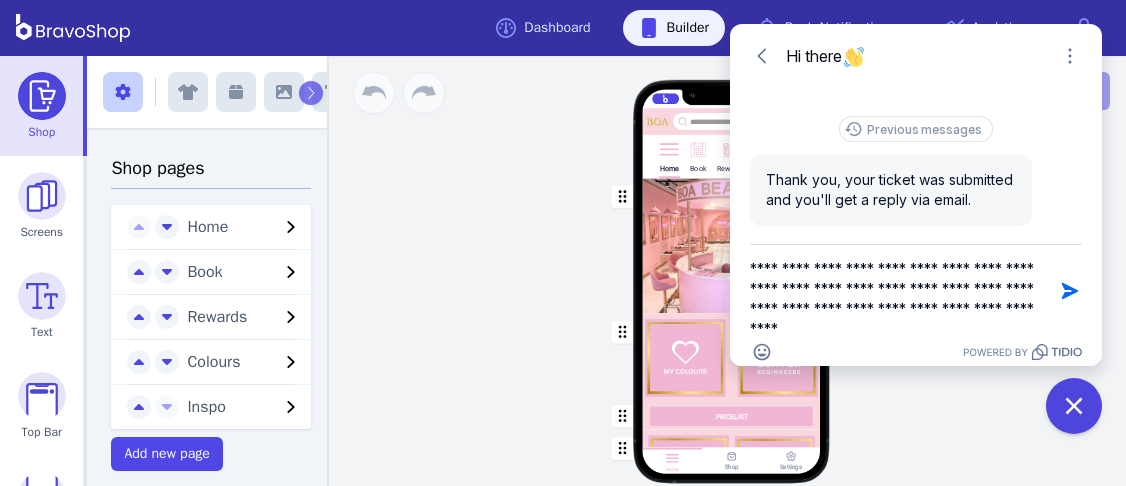 click on "**********" at bounding box center (898, 291) 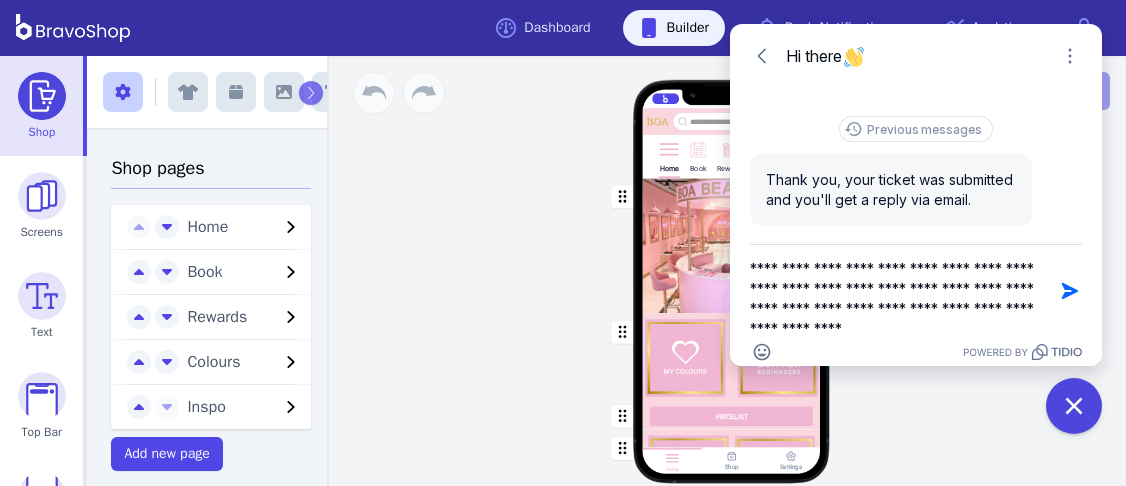 click on "**********" at bounding box center (898, 291) 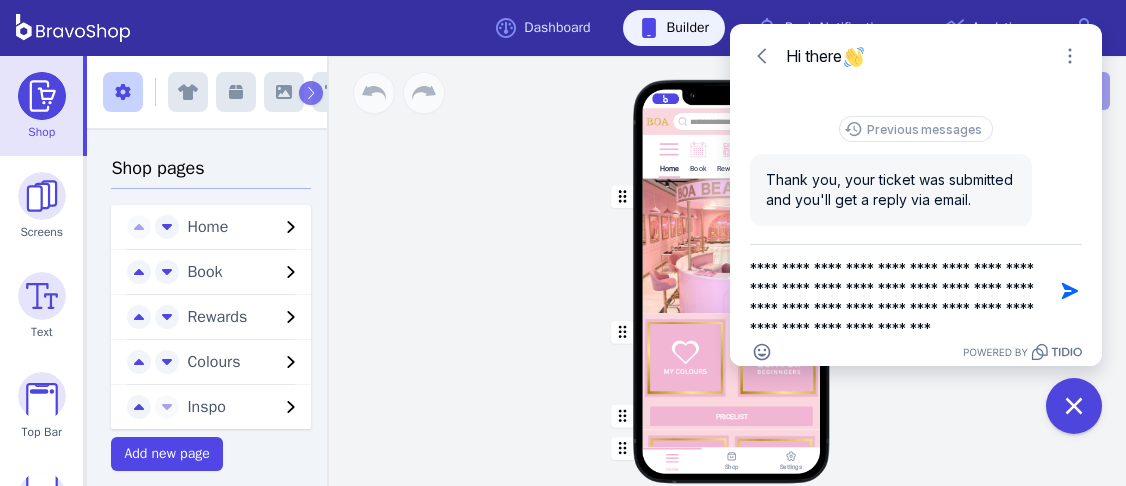 scroll, scrollTop: 22, scrollLeft: 0, axis: vertical 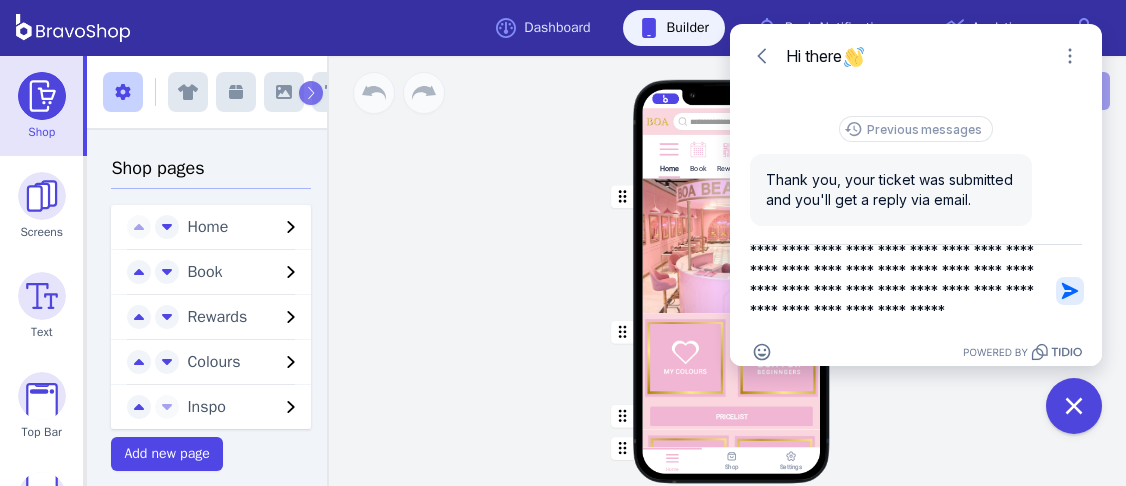 type on "**********" 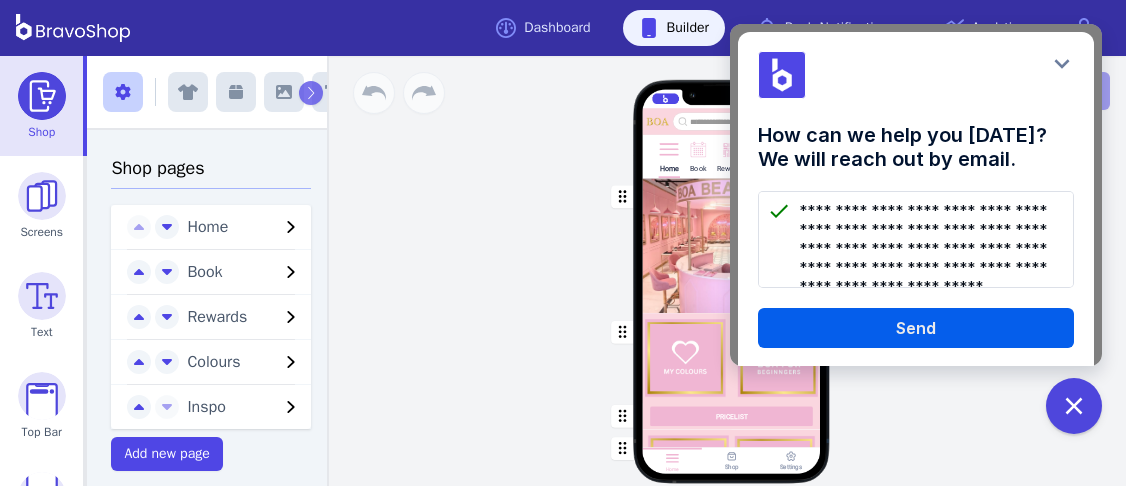 click on "Send" at bounding box center [916, 328] 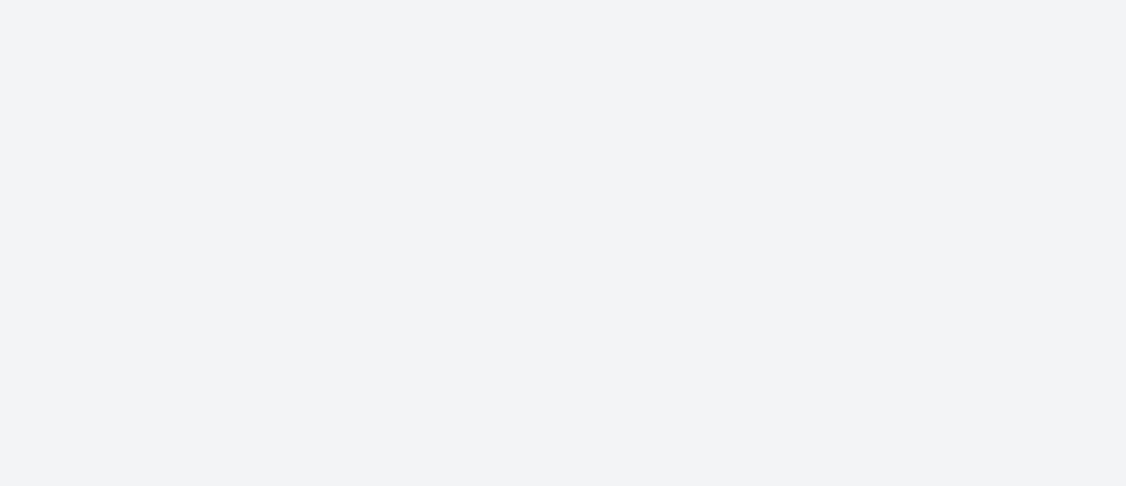 scroll, scrollTop: 0, scrollLeft: 0, axis: both 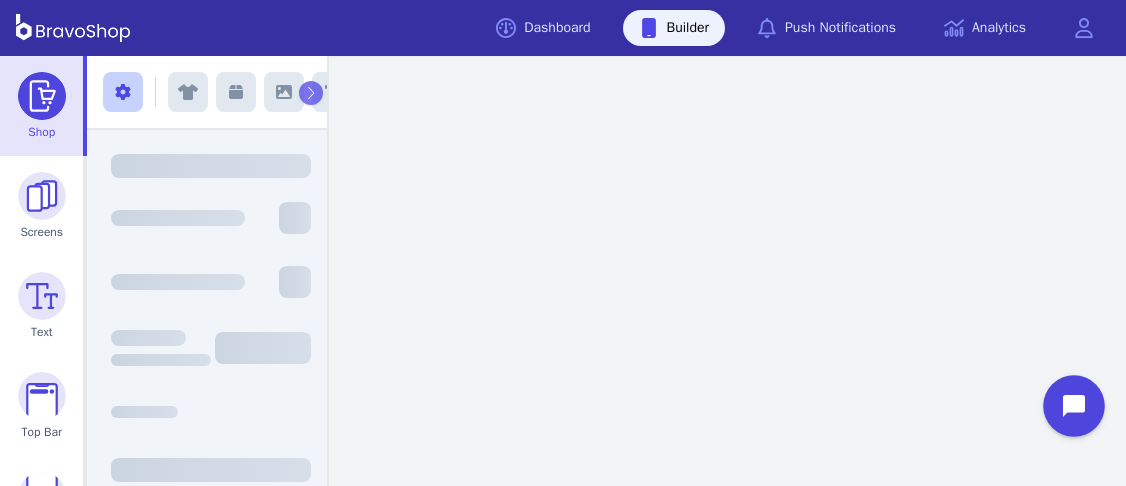 click 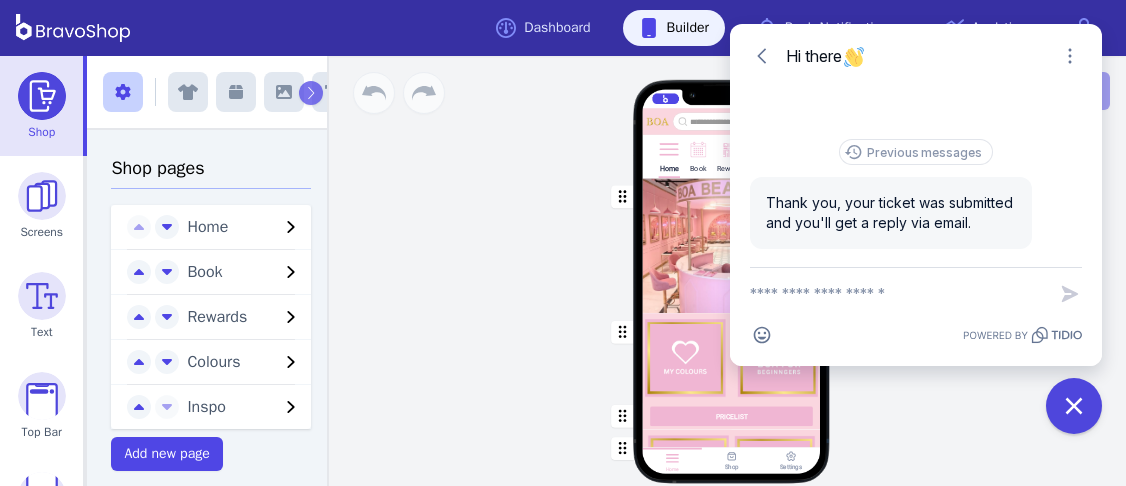 click at bounding box center [898, 294] 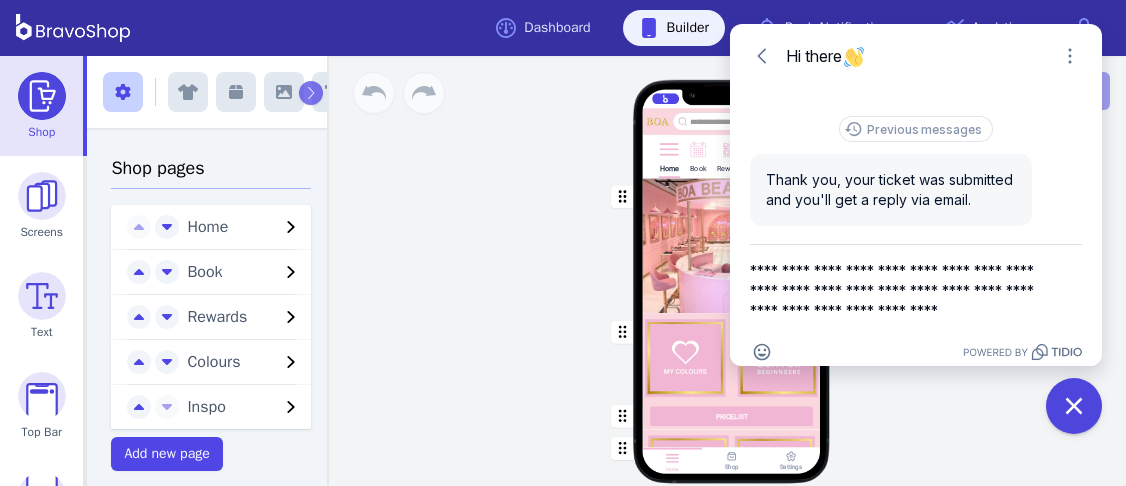 scroll, scrollTop: 2, scrollLeft: 0, axis: vertical 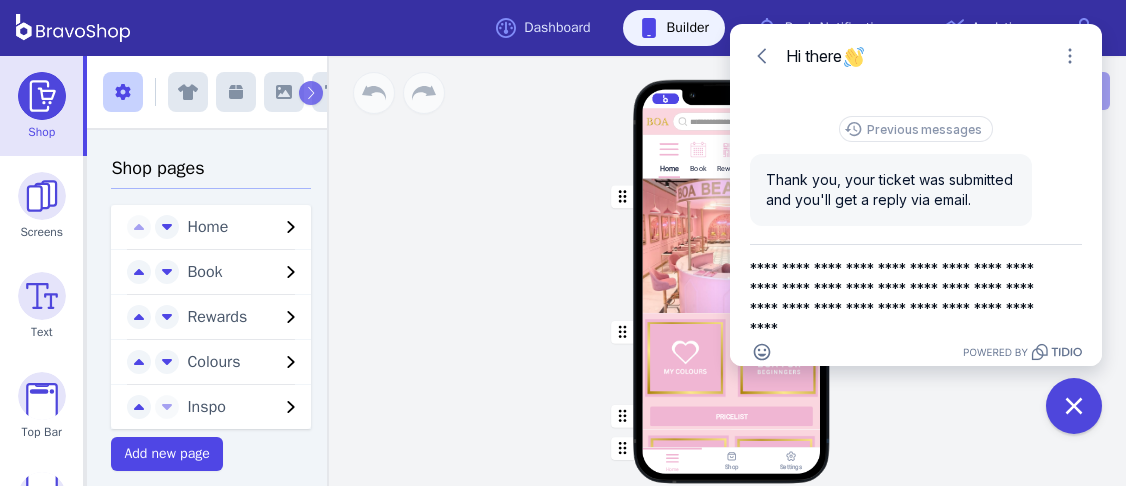 click on "**********" at bounding box center (898, 291) 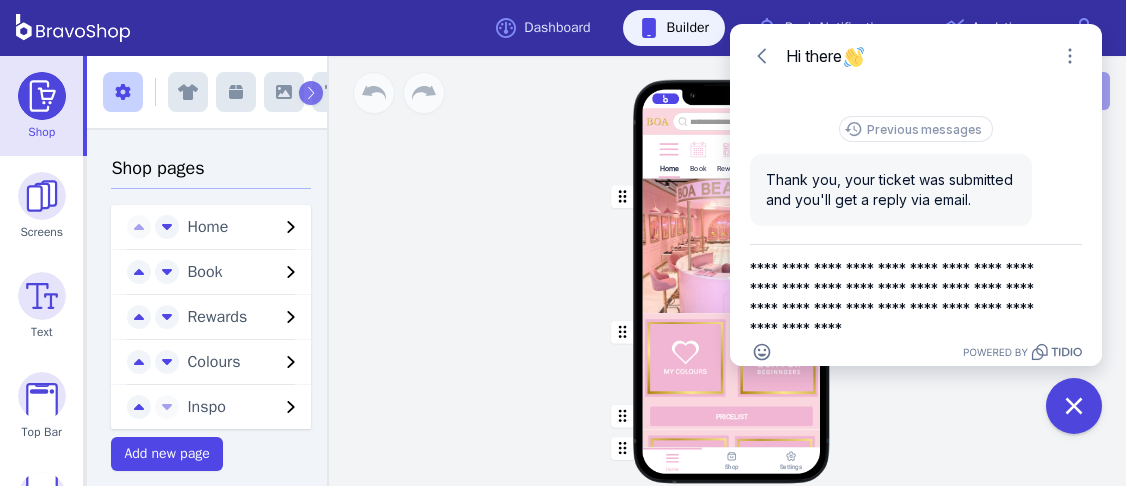 click on "**********" at bounding box center [898, 291] 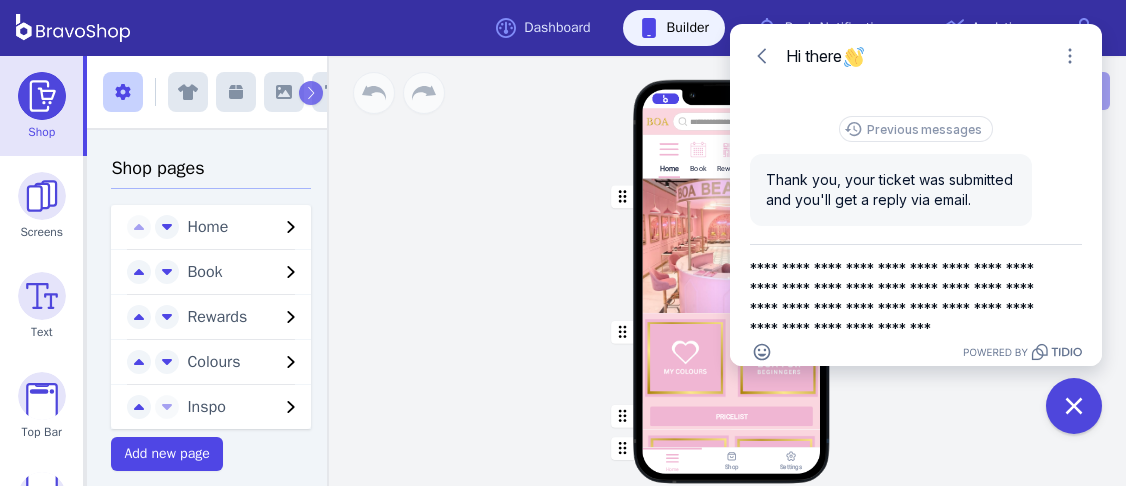 scroll, scrollTop: 22, scrollLeft: 0, axis: vertical 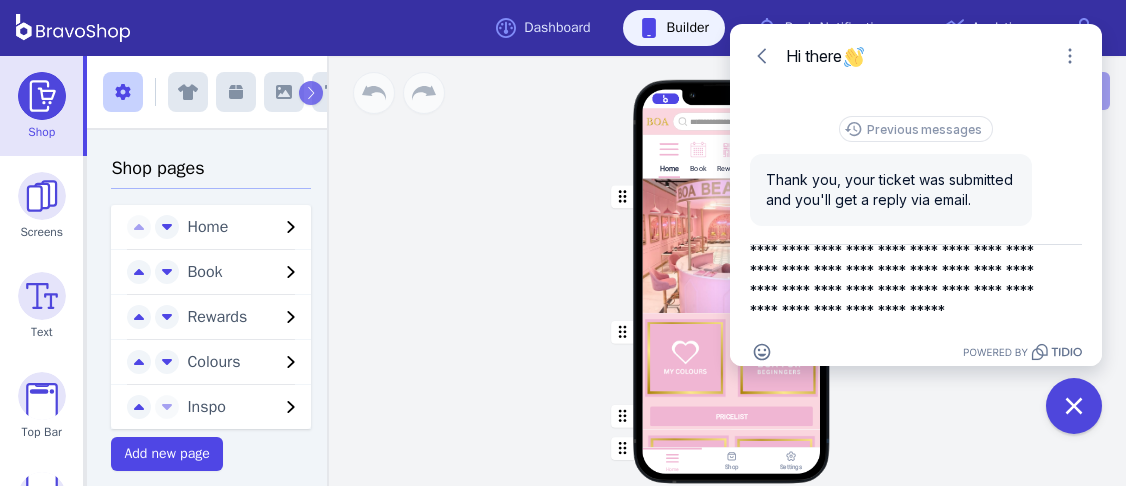 type on "**********" 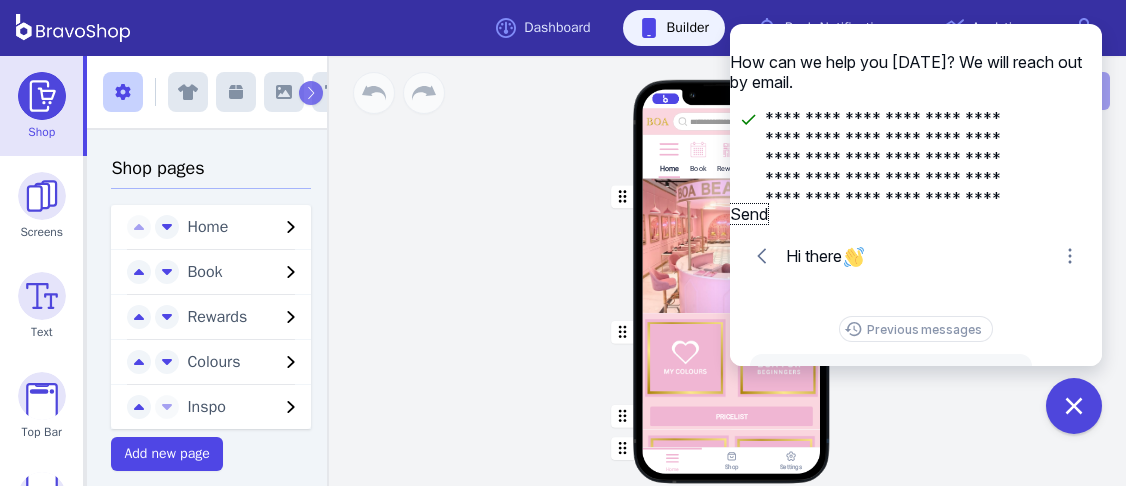 click on "Send" at bounding box center [749, 214] 